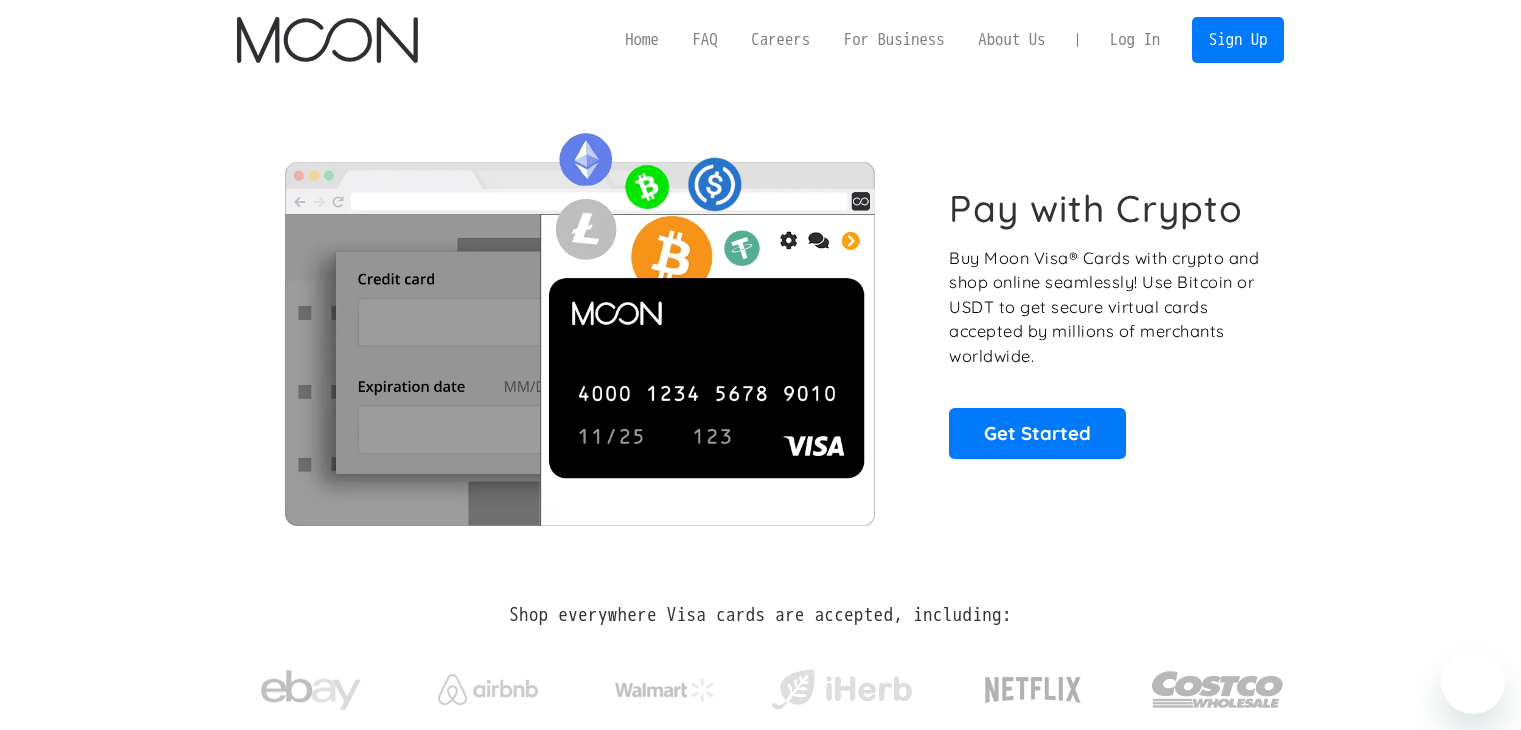 scroll, scrollTop: 0, scrollLeft: 0, axis: both 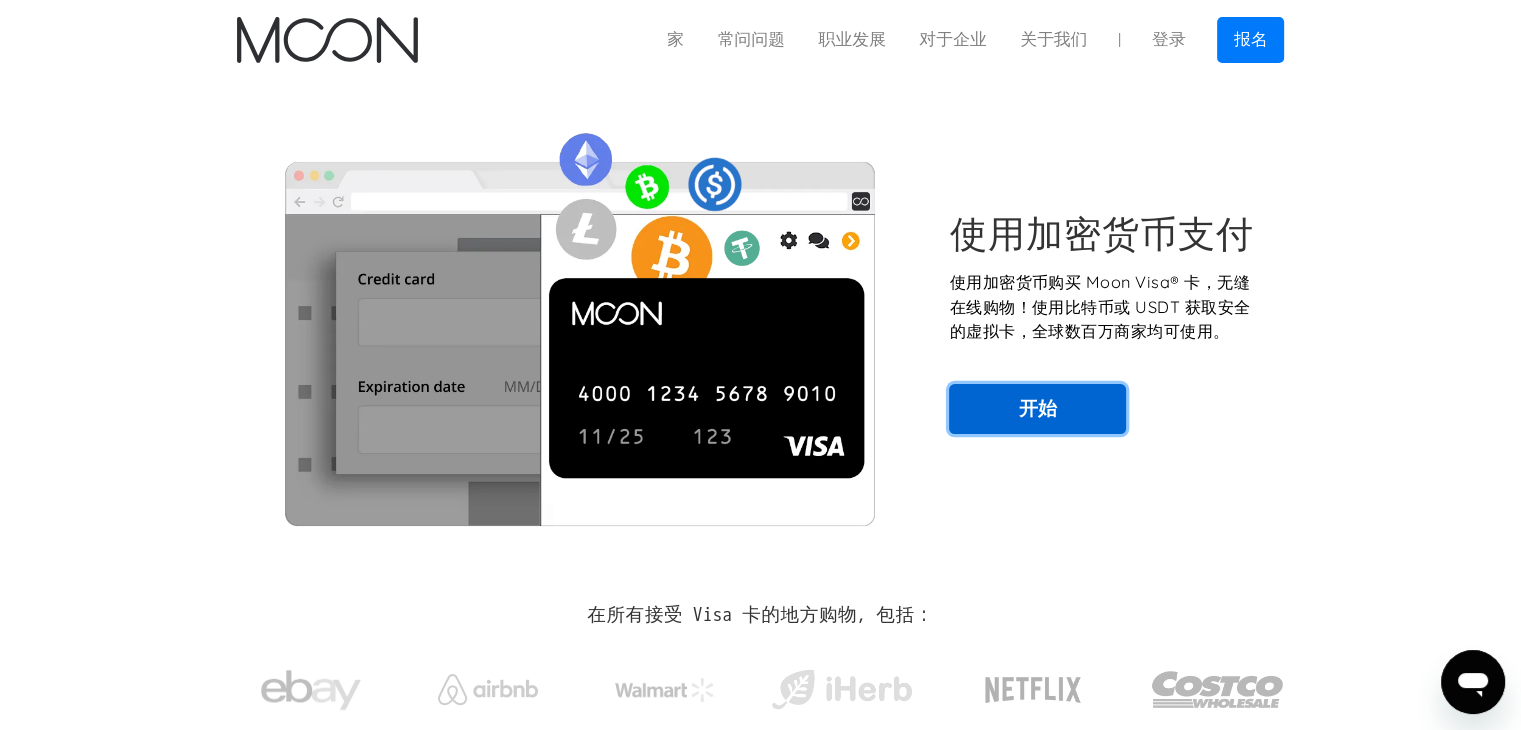 click on "开始" at bounding box center (1037, 409) 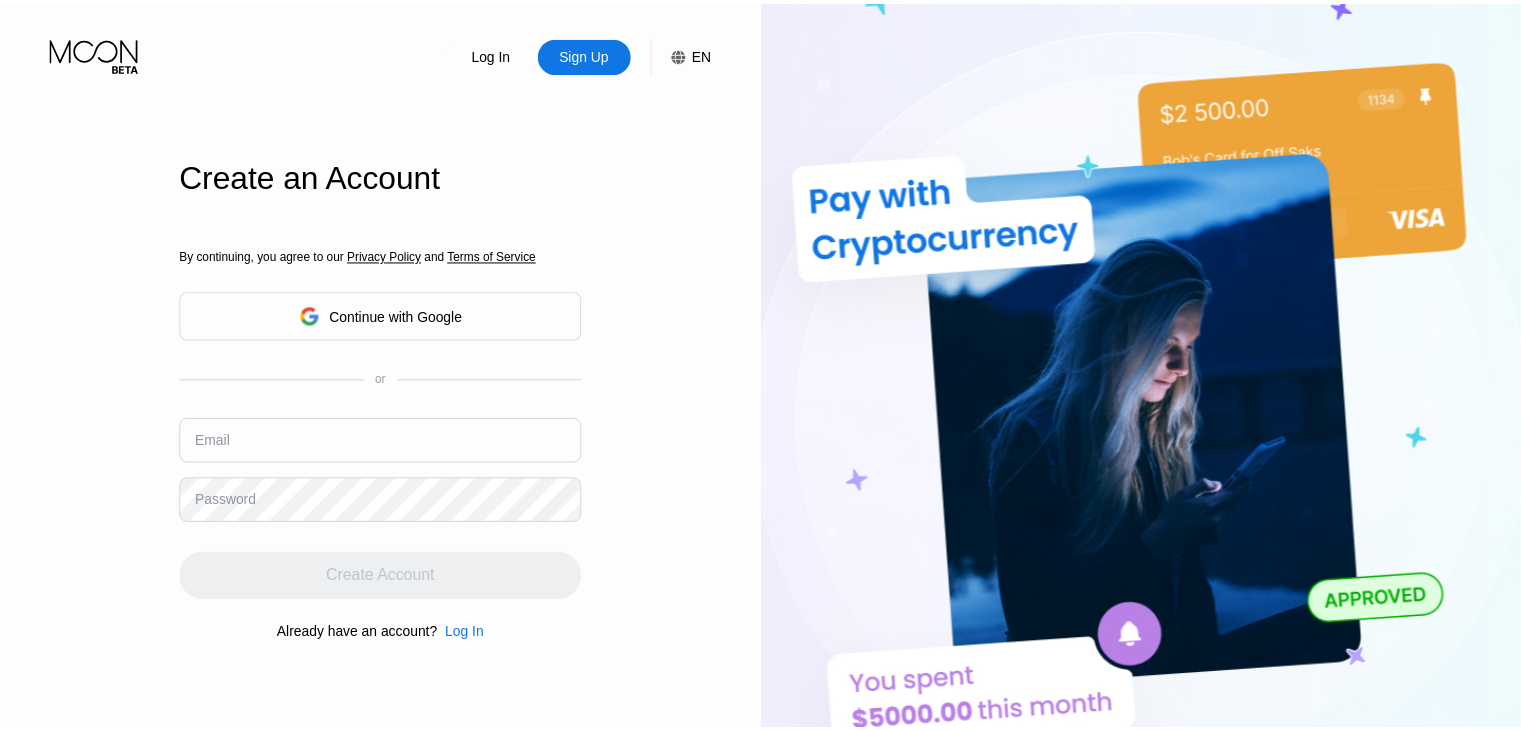 scroll, scrollTop: 0, scrollLeft: 0, axis: both 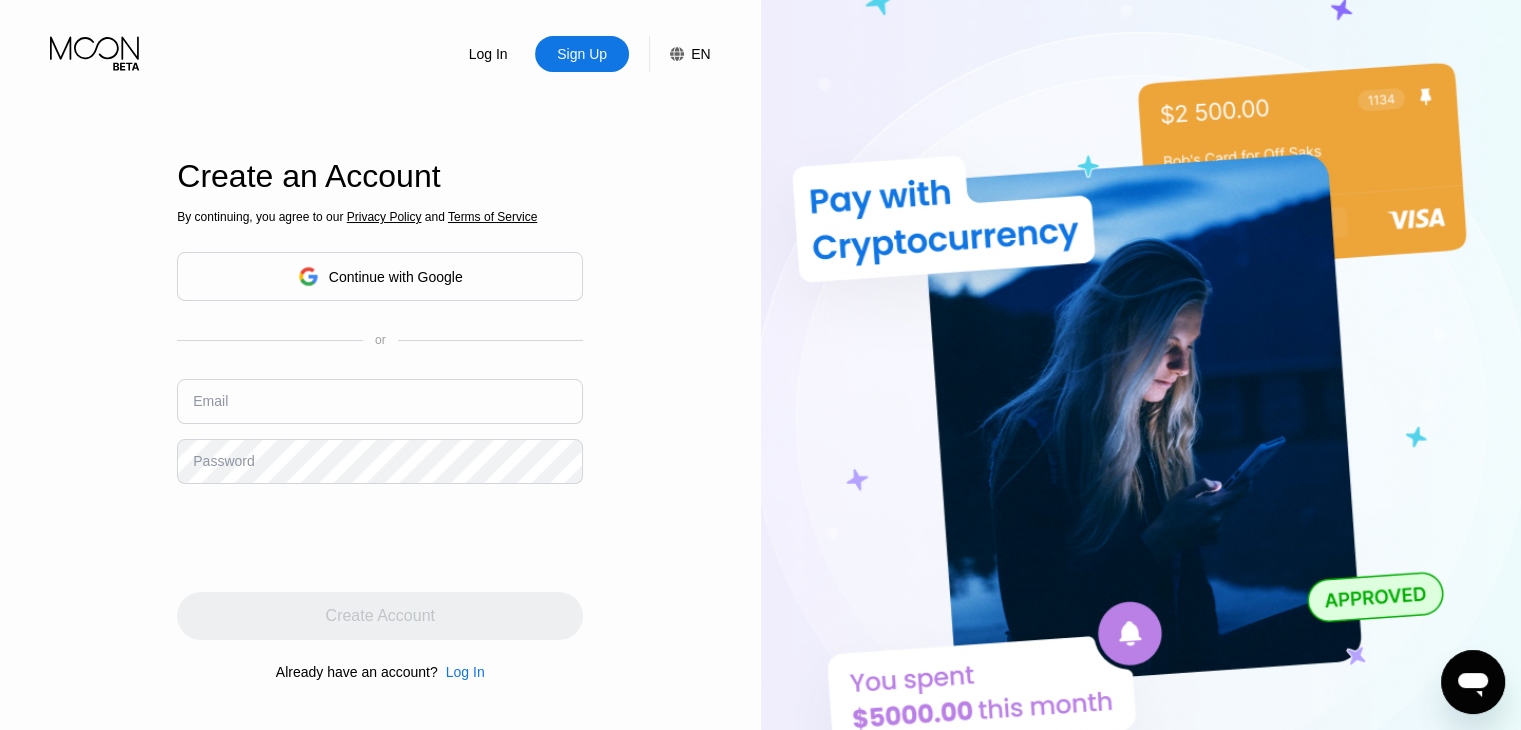click on "Continue with Google" at bounding box center [396, 277] 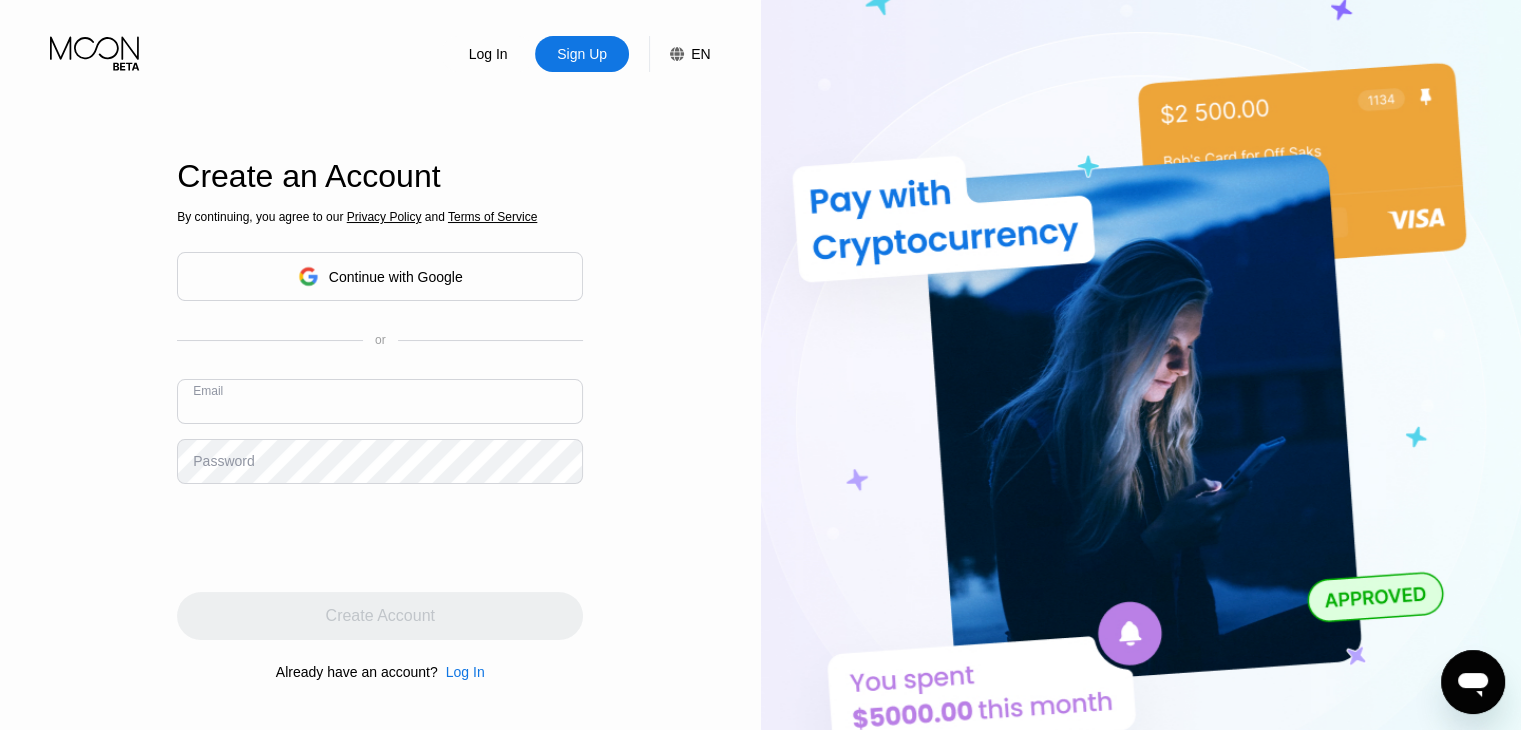 click on "Continue with Google" at bounding box center (396, 277) 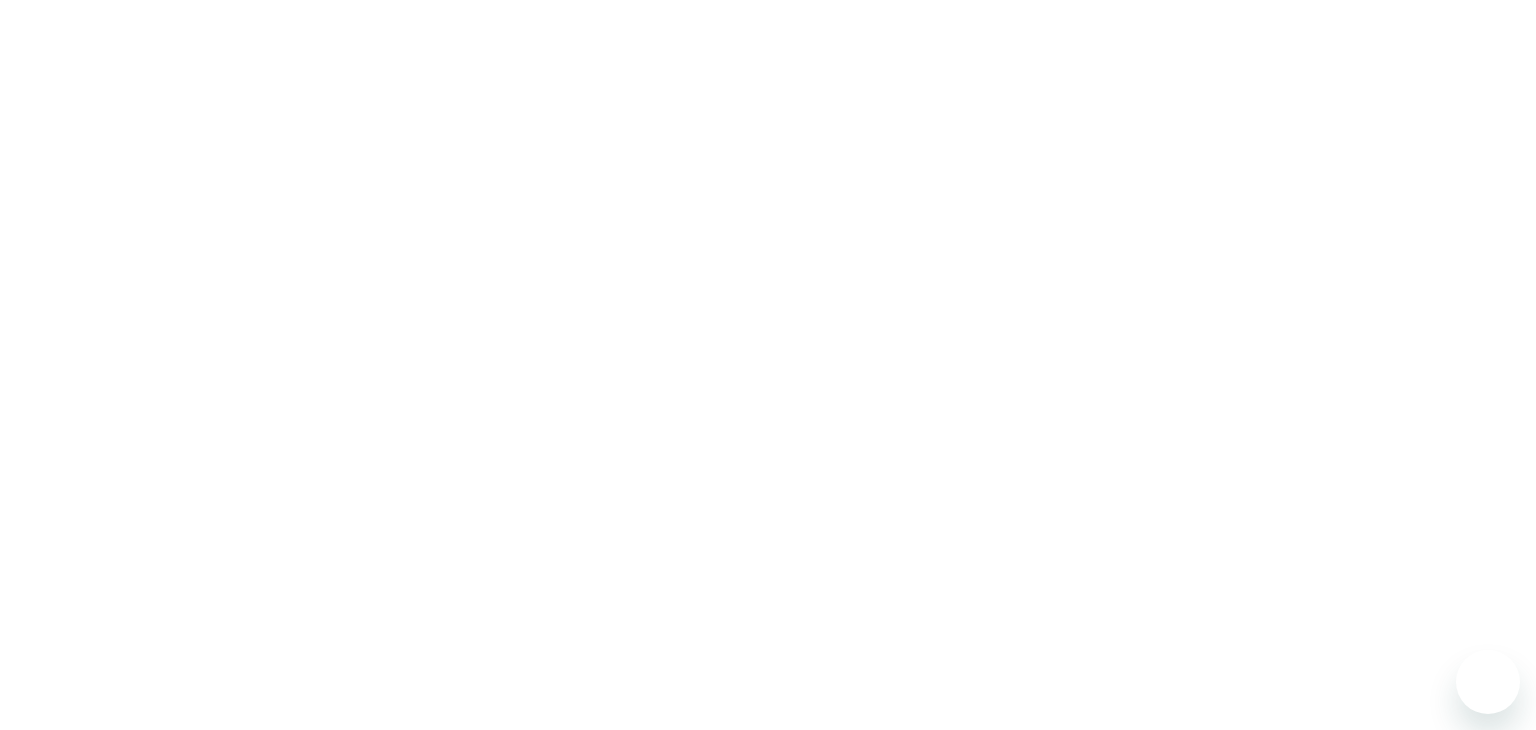 scroll, scrollTop: 0, scrollLeft: 0, axis: both 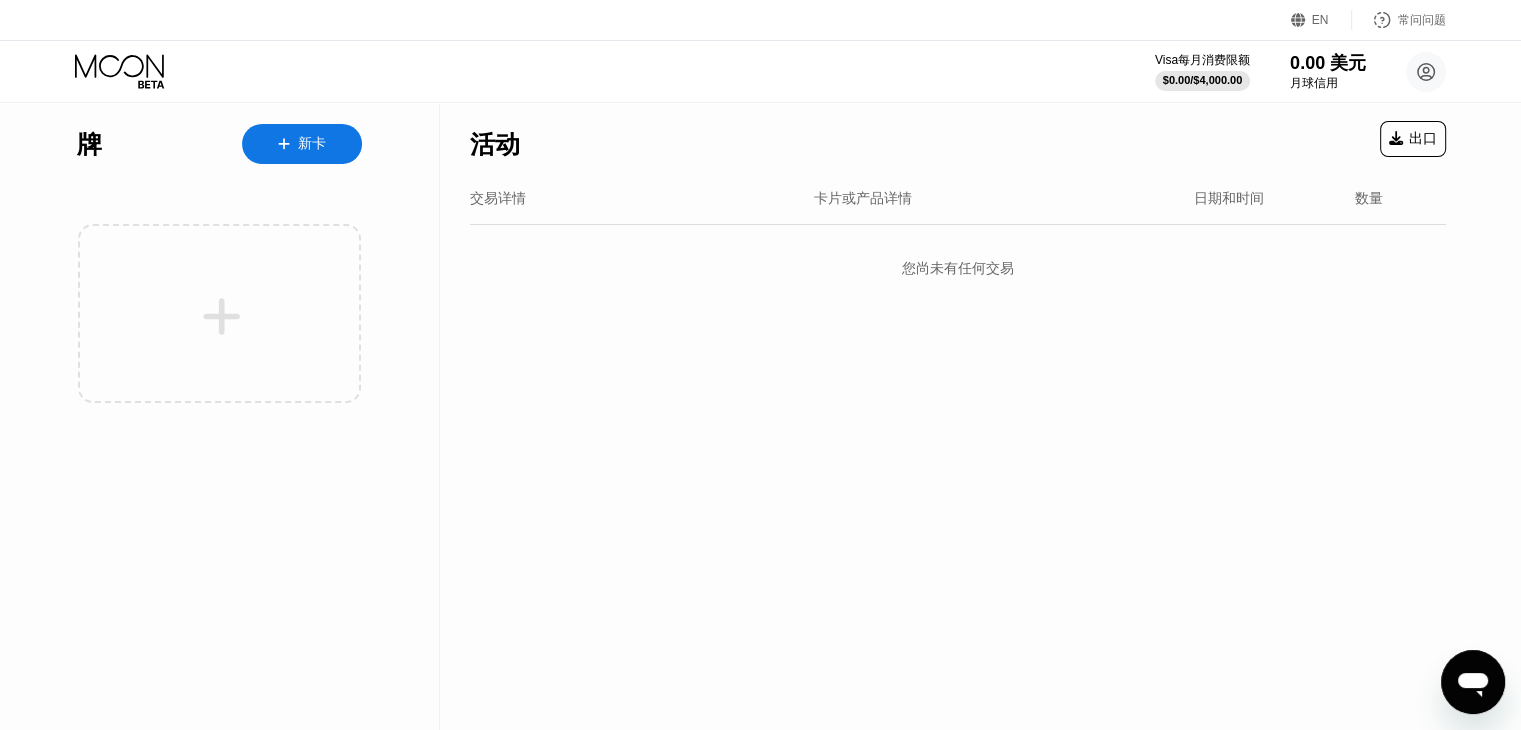 click on "新卡" at bounding box center (312, 143) 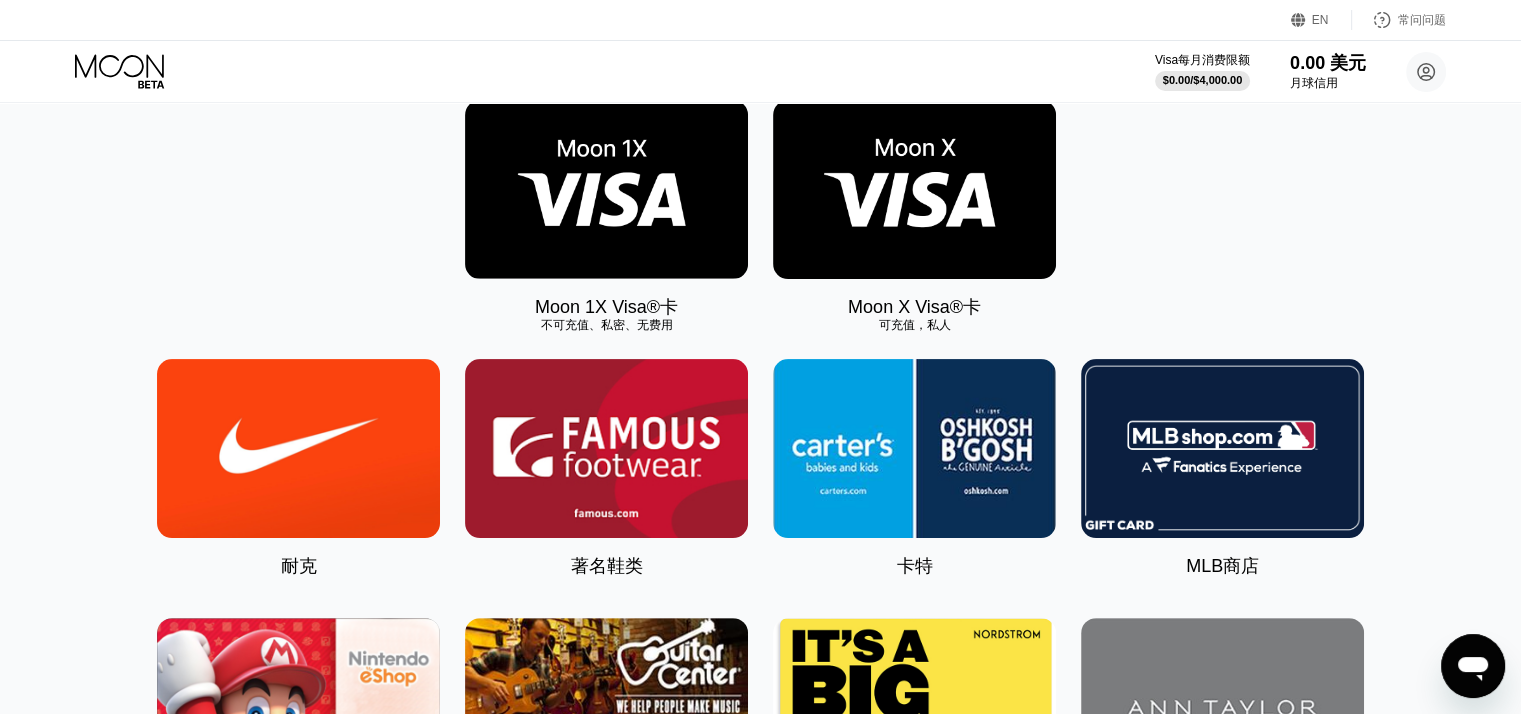 scroll, scrollTop: 300, scrollLeft: 0, axis: vertical 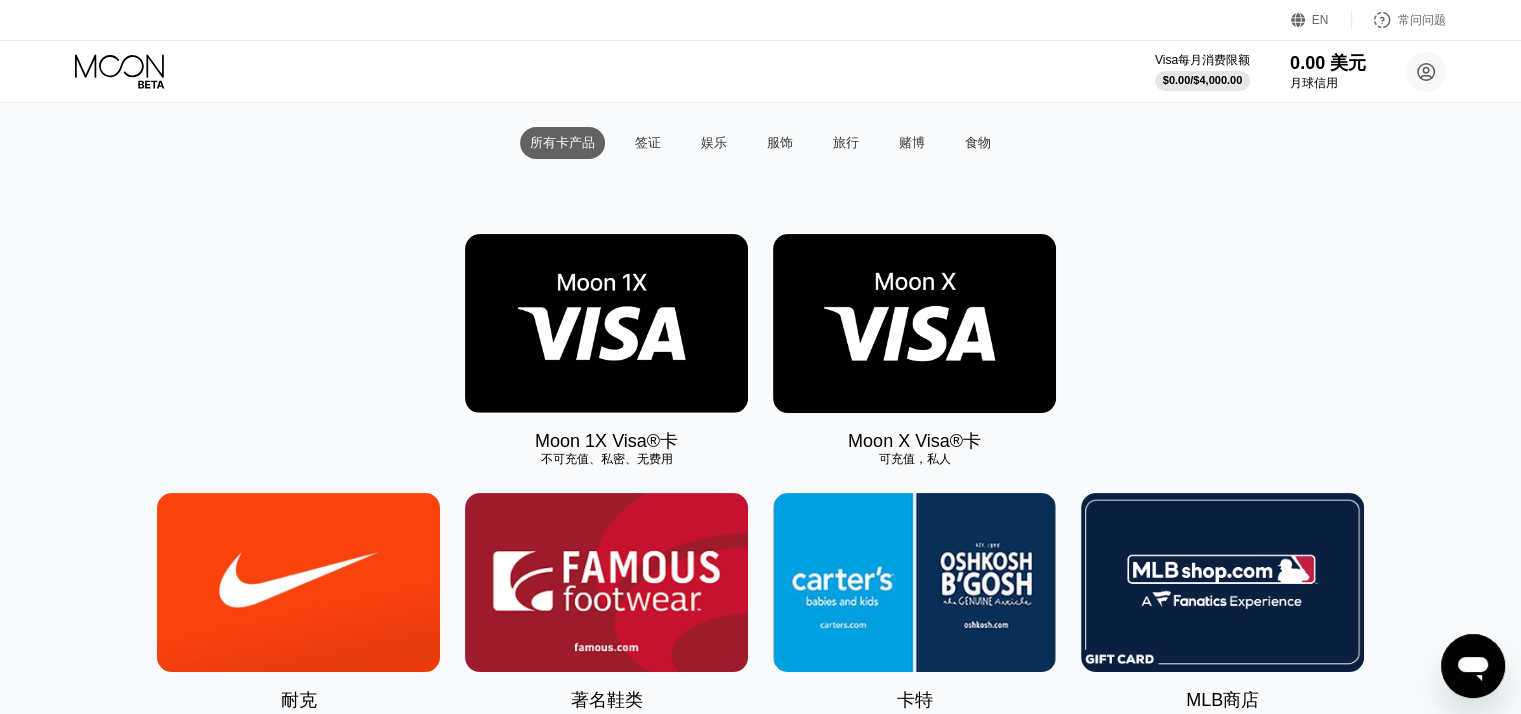 click at bounding box center [914, 323] 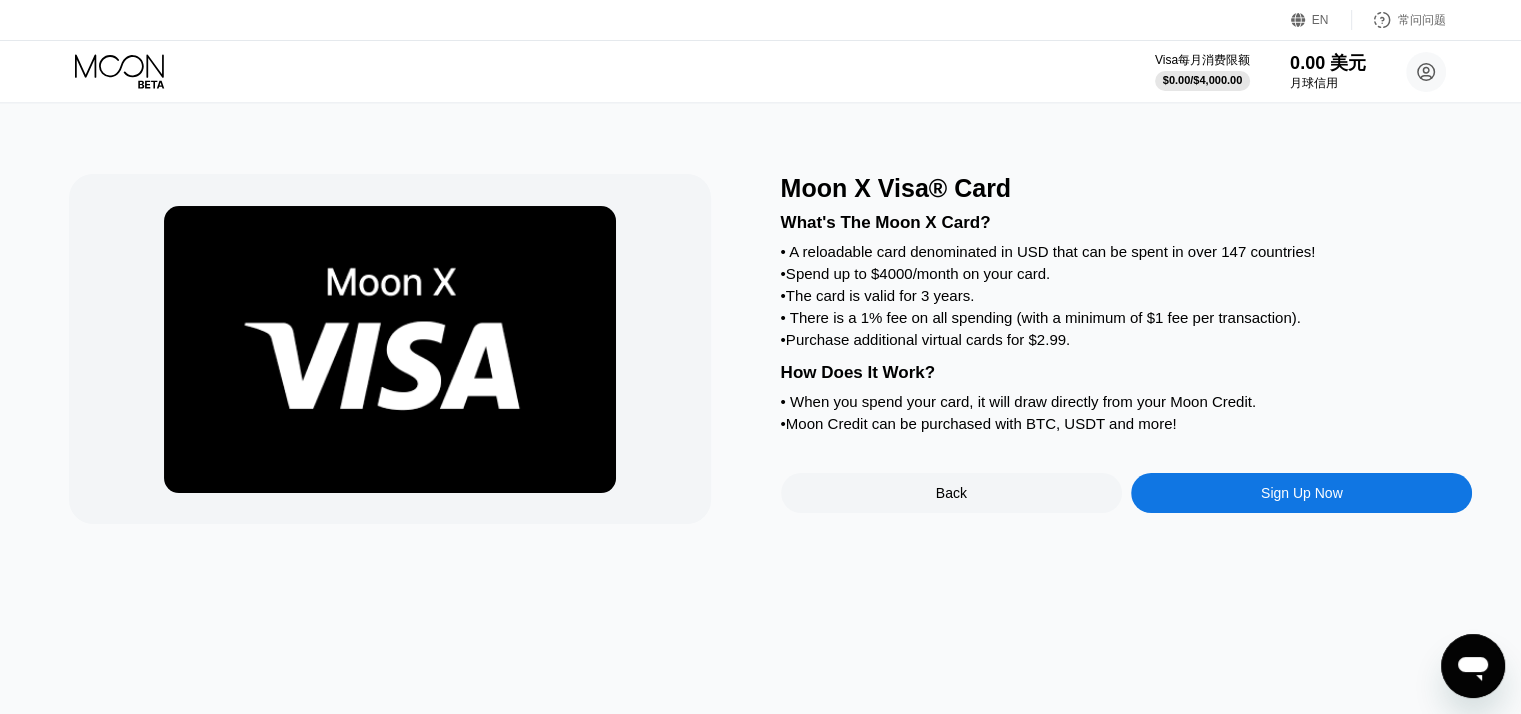 scroll, scrollTop: 0, scrollLeft: 0, axis: both 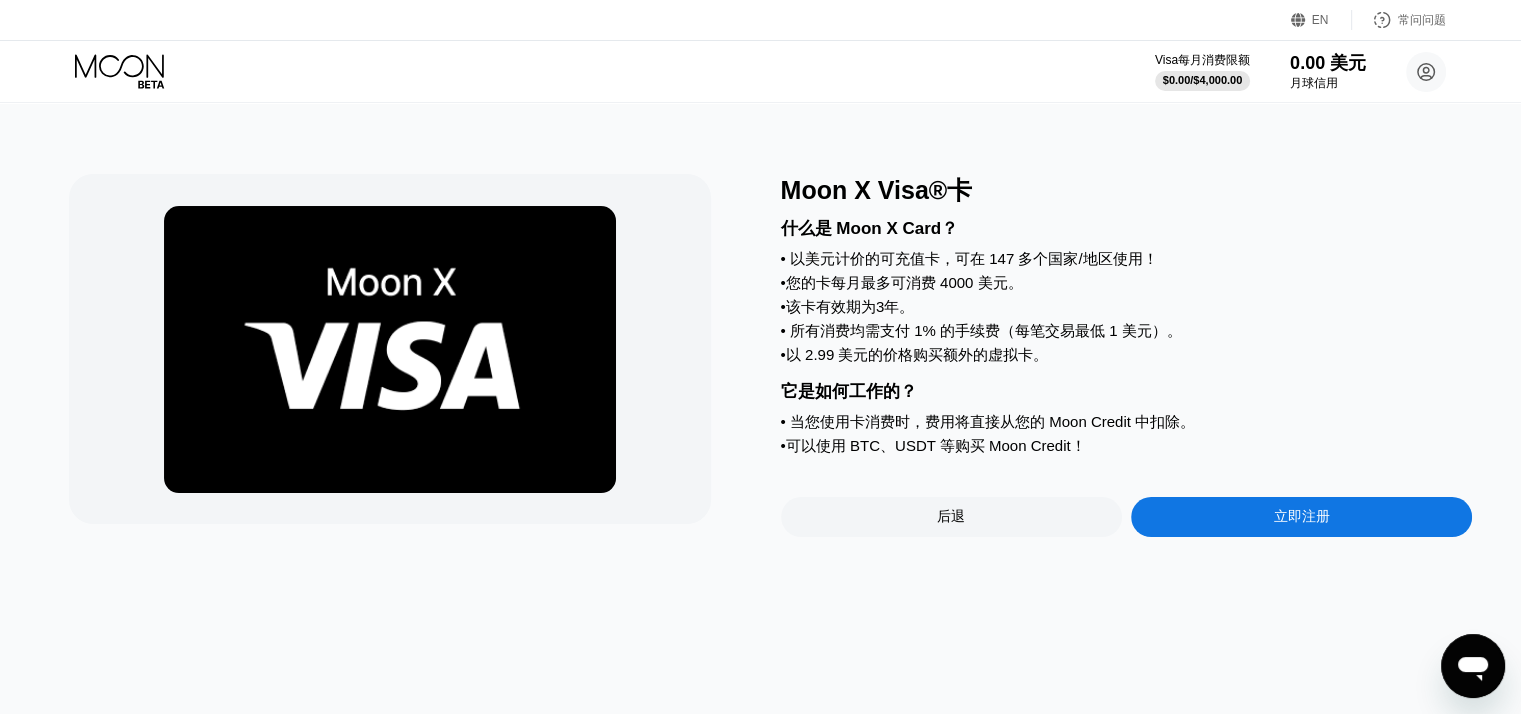 click on "立即注册" at bounding box center [1301, 517] 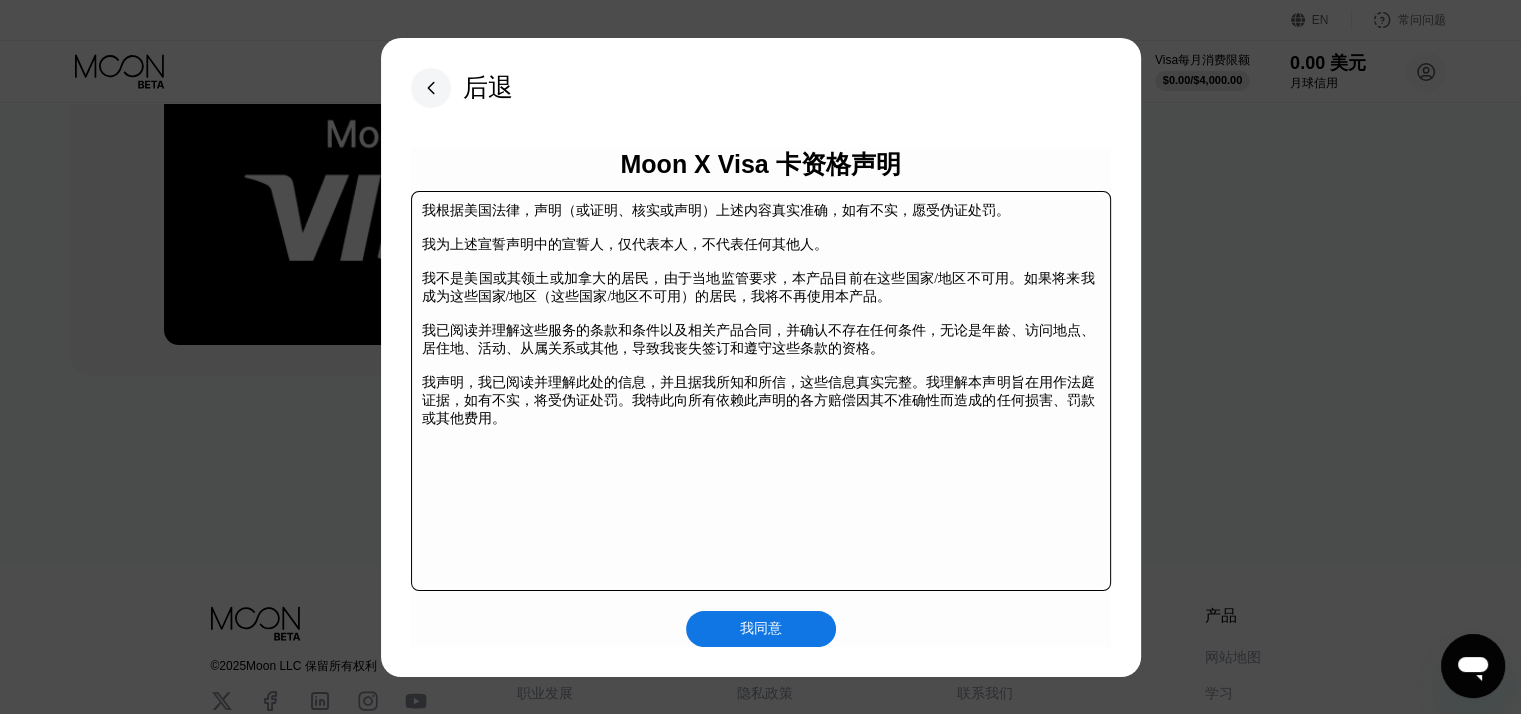 scroll, scrollTop: 0, scrollLeft: 0, axis: both 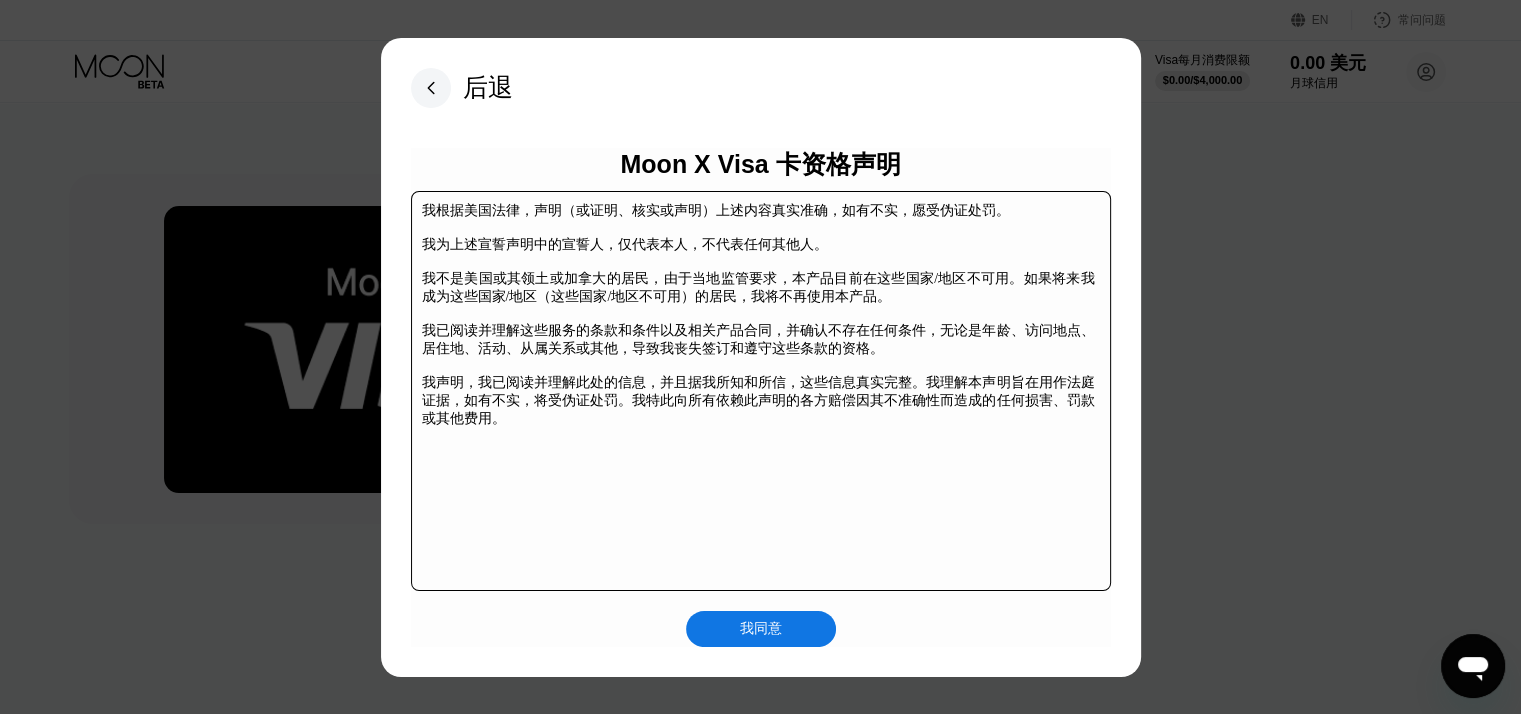 click on "我同意" at bounding box center (761, 628) 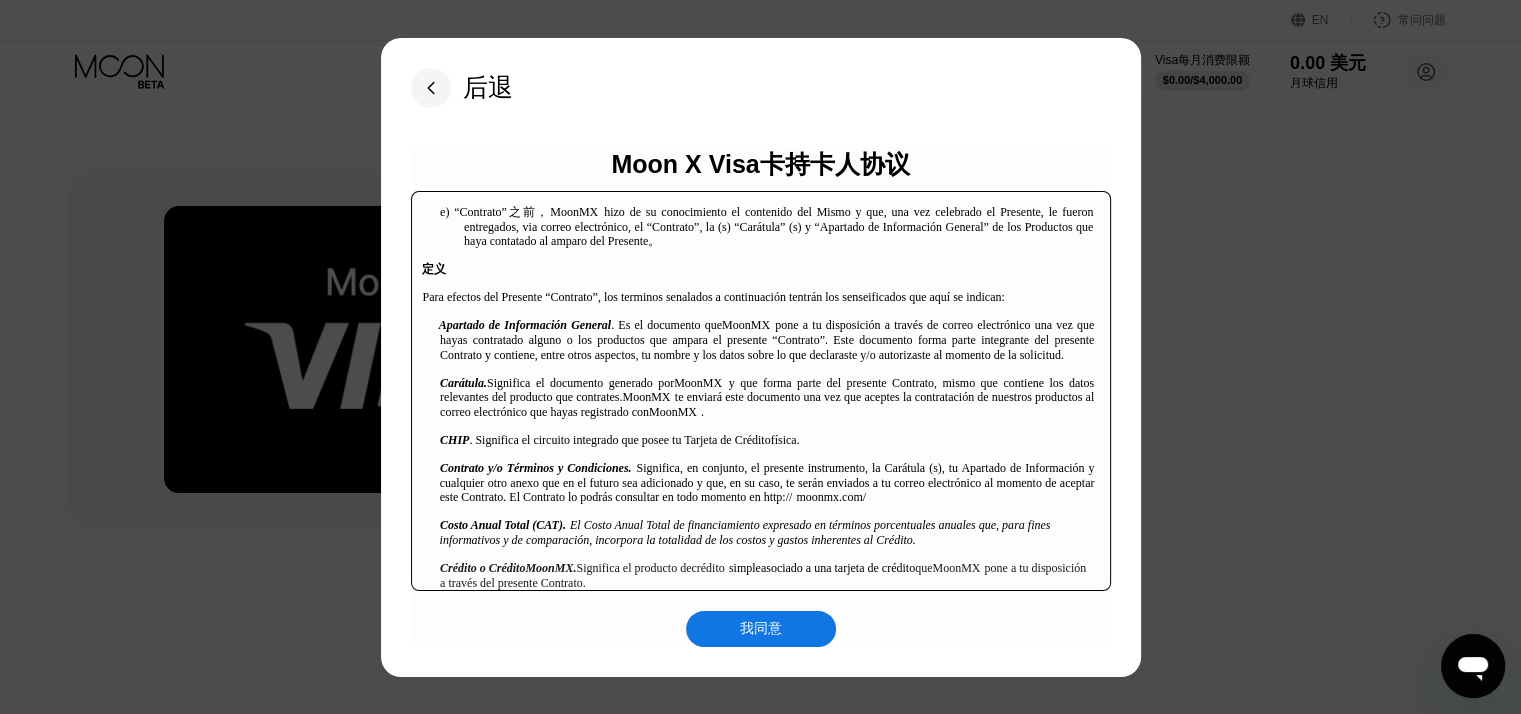 scroll, scrollTop: 600, scrollLeft: 0, axis: vertical 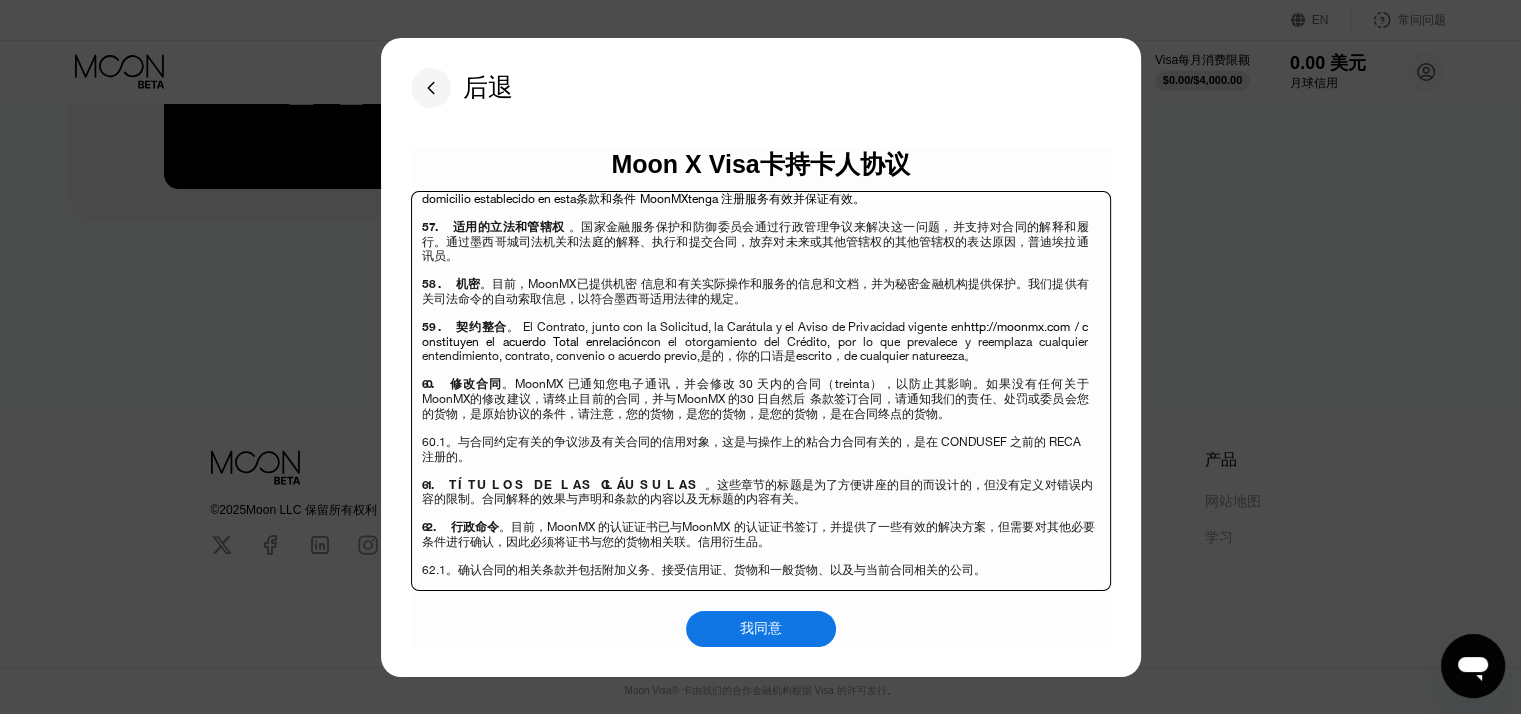 click on "我同意" at bounding box center (761, 628) 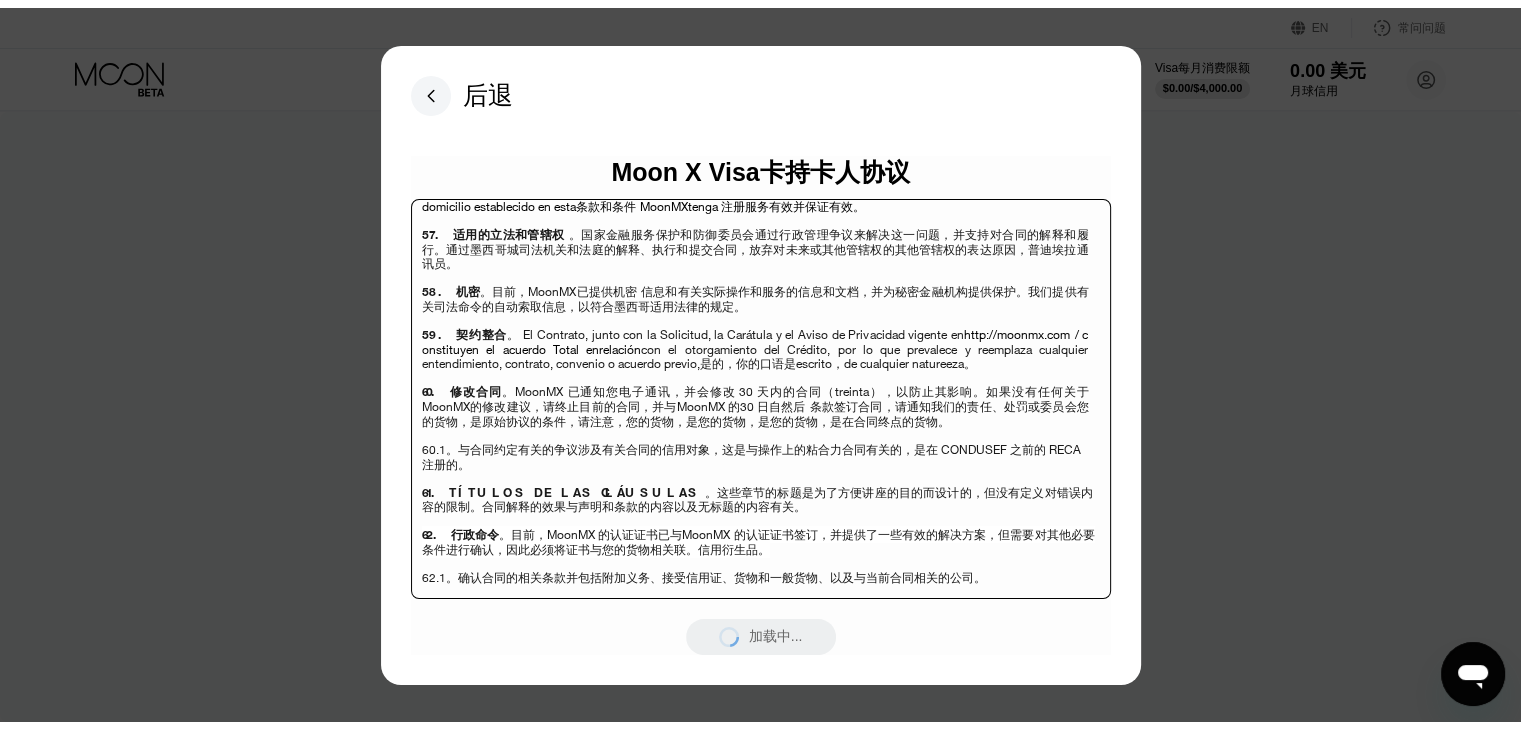 scroll, scrollTop: 0, scrollLeft: 0, axis: both 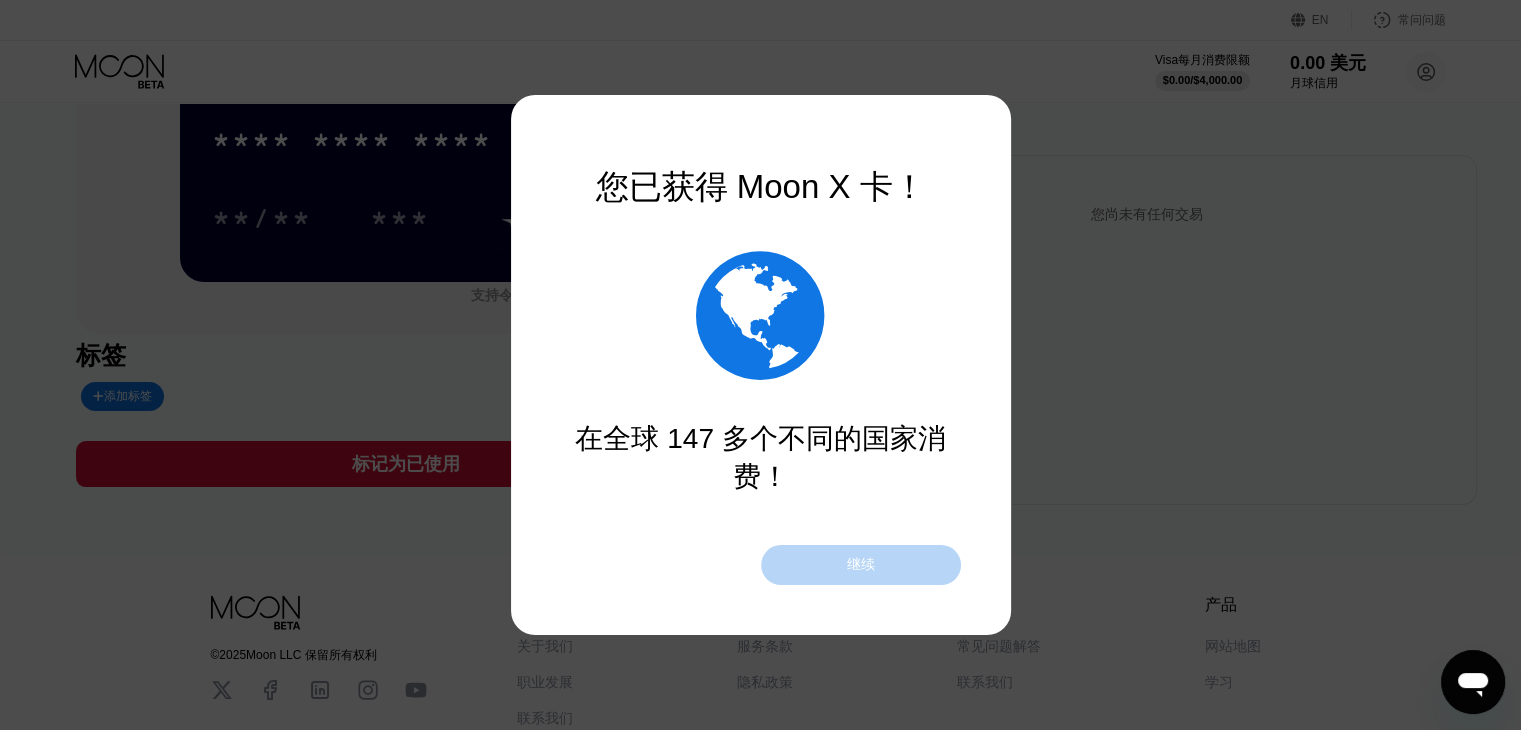 click on "继续" at bounding box center (861, 564) 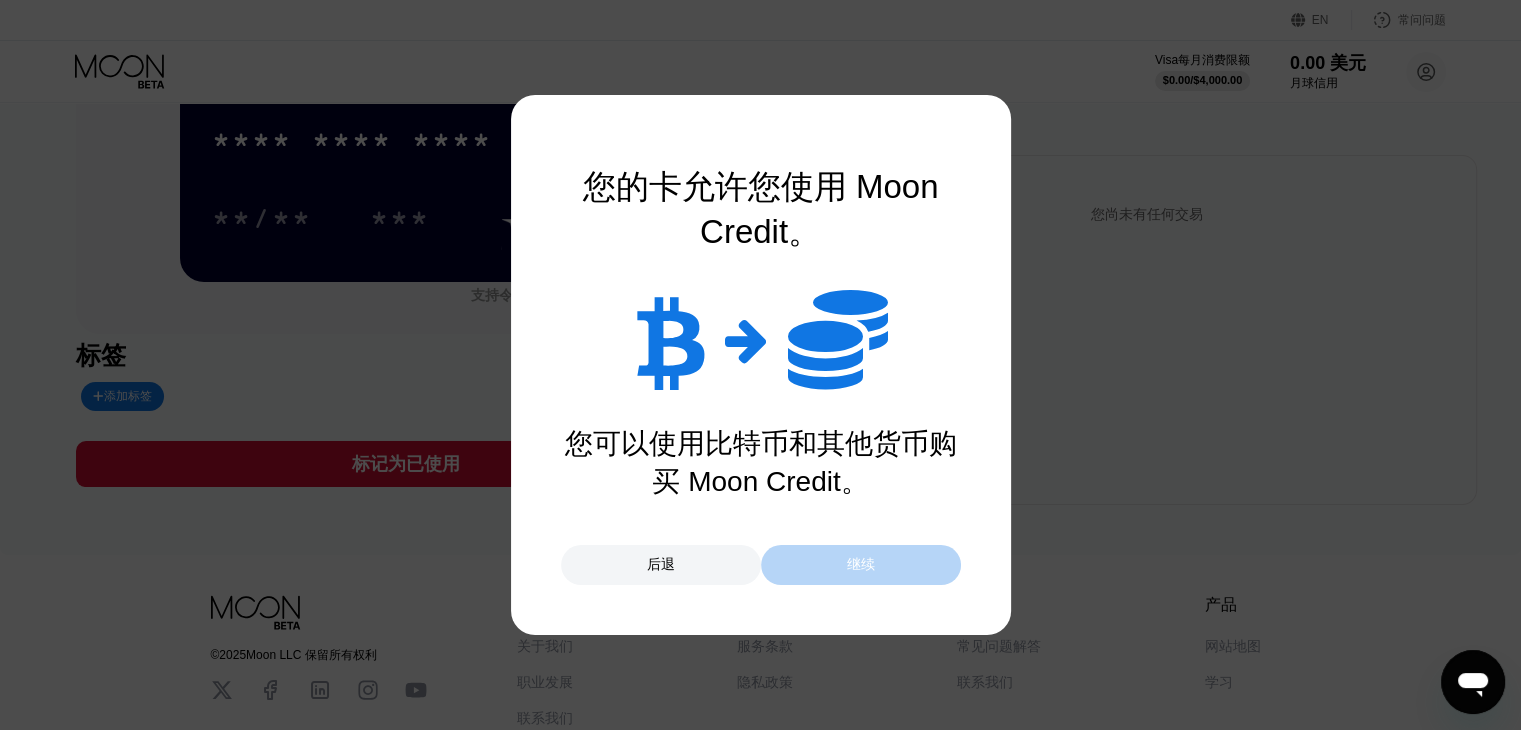 click on "继续" at bounding box center [861, 564] 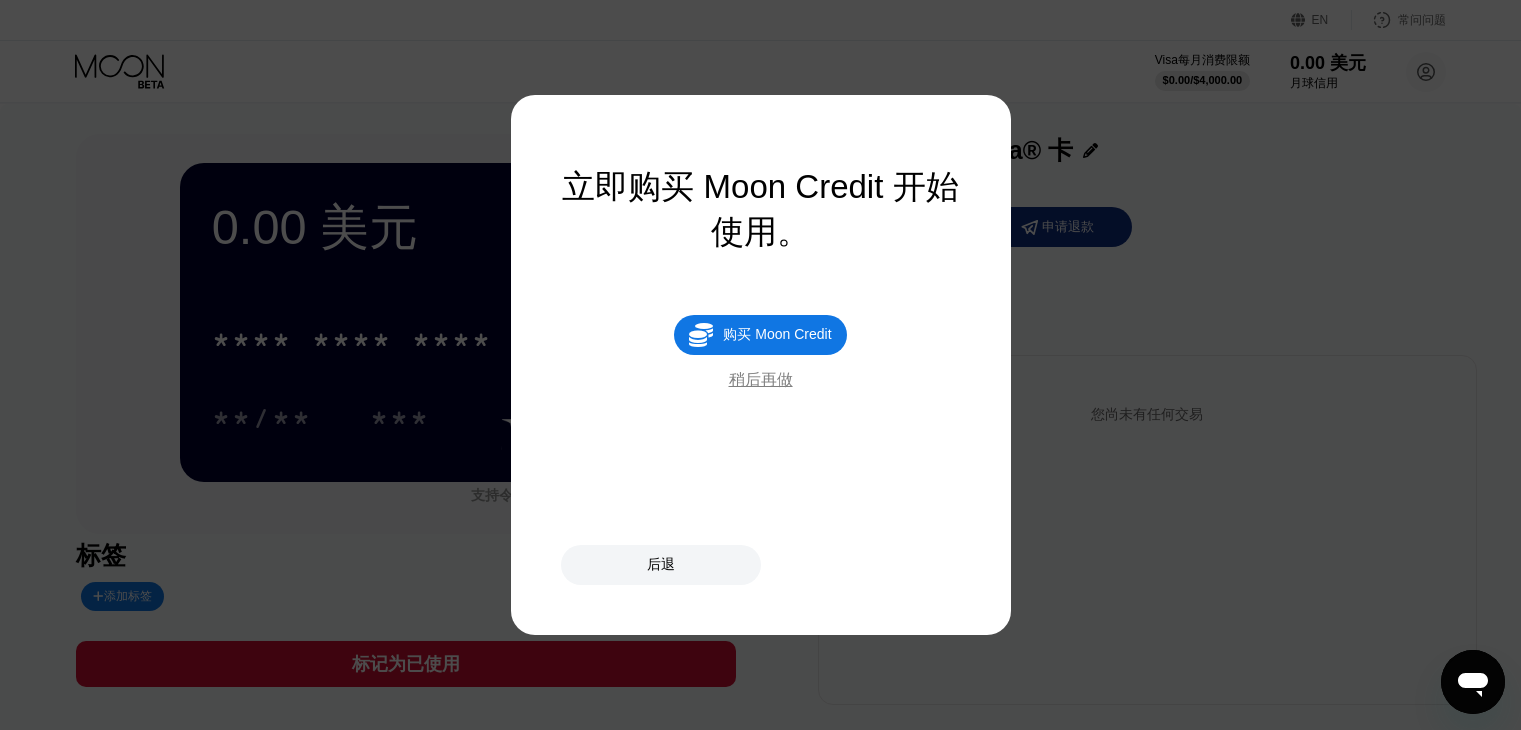scroll, scrollTop: 200, scrollLeft: 0, axis: vertical 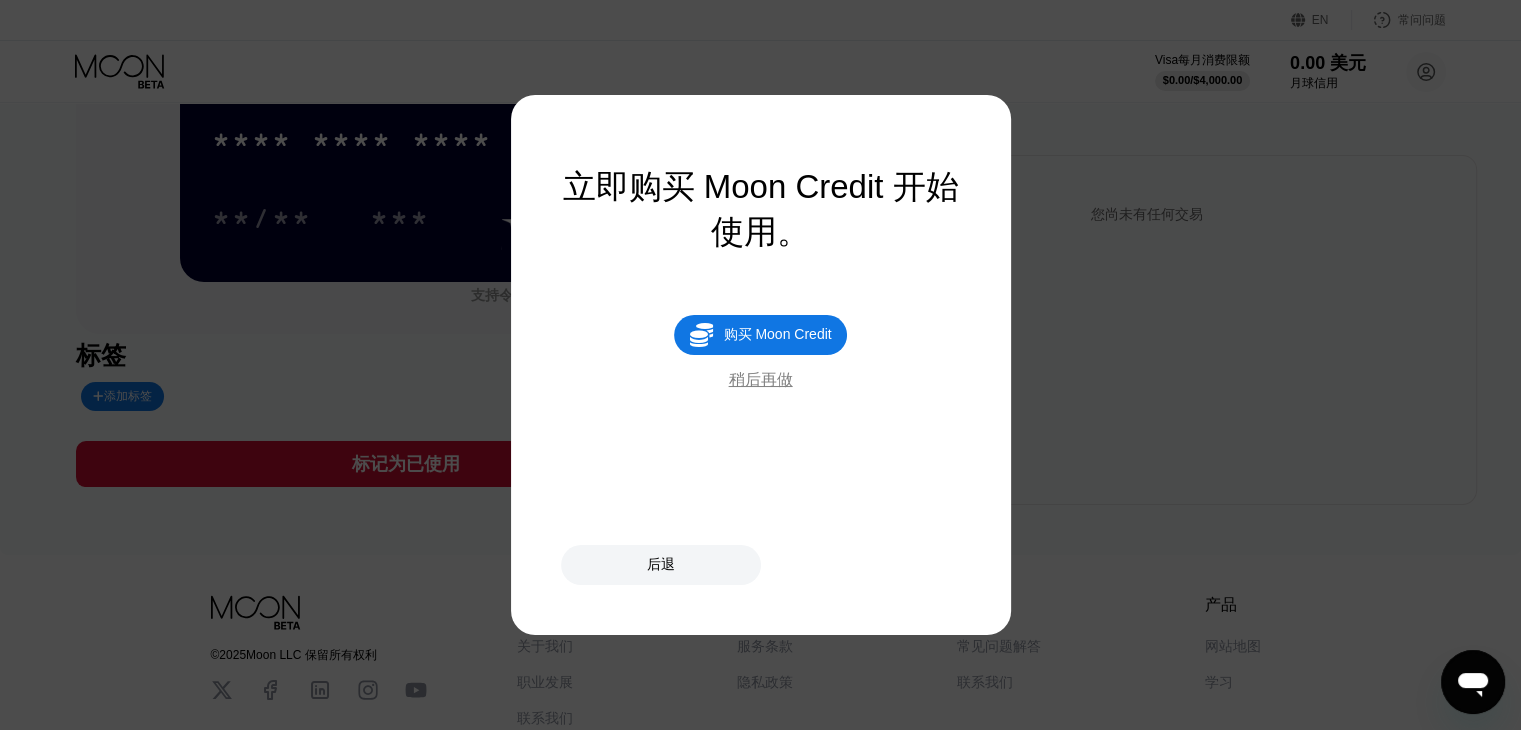 click on "稍后再做" at bounding box center [761, 379] 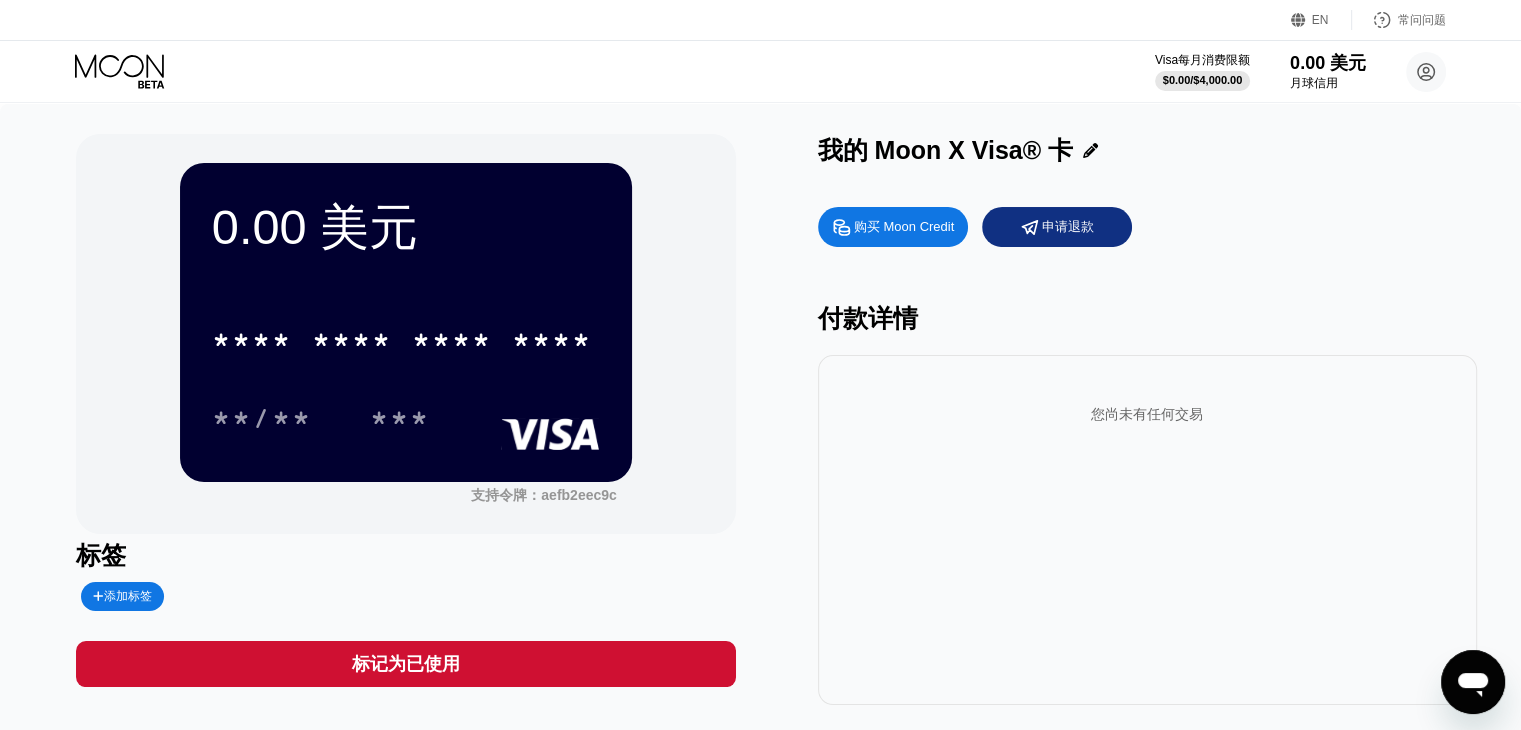 scroll, scrollTop: 0, scrollLeft: 0, axis: both 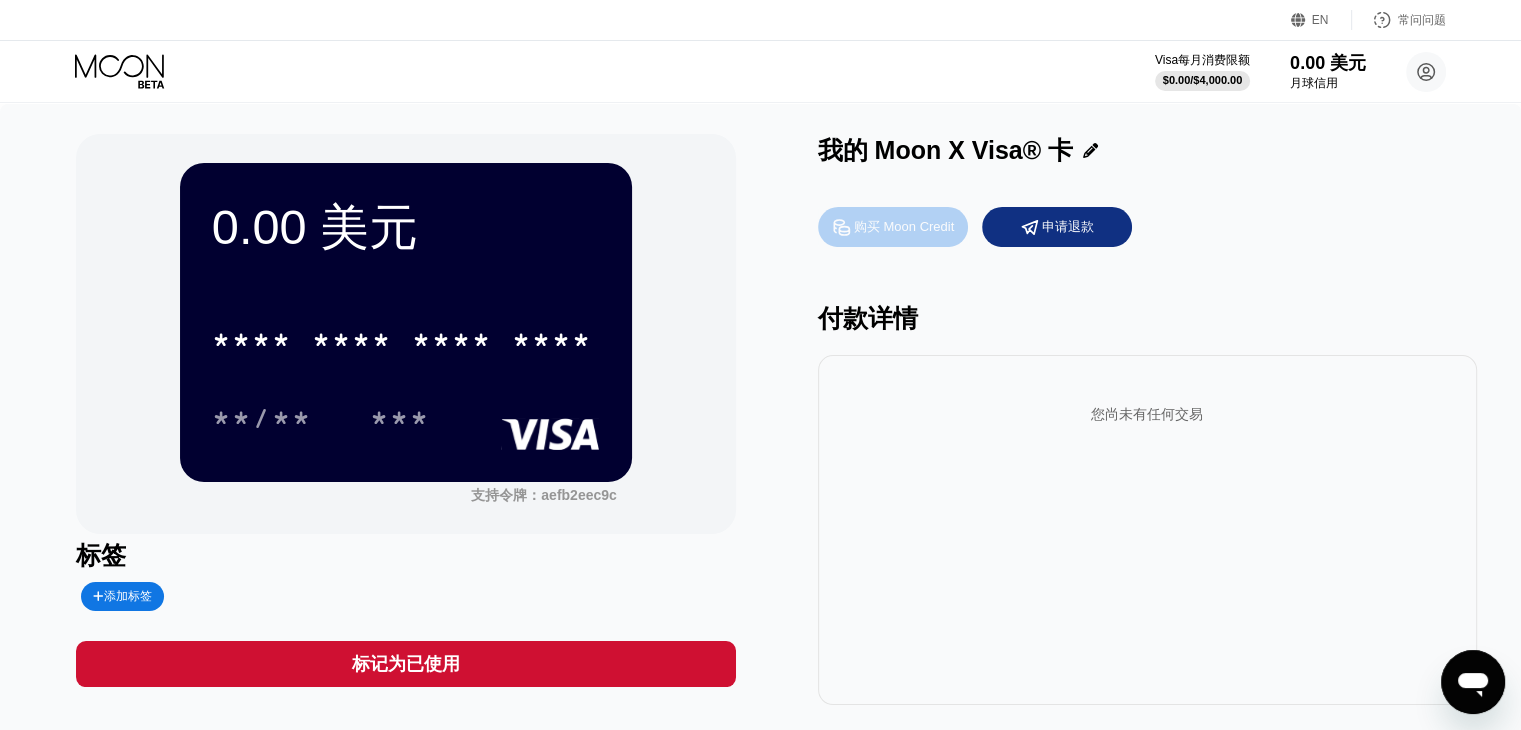 click on "购买 Moon Credit" at bounding box center [904, 227] 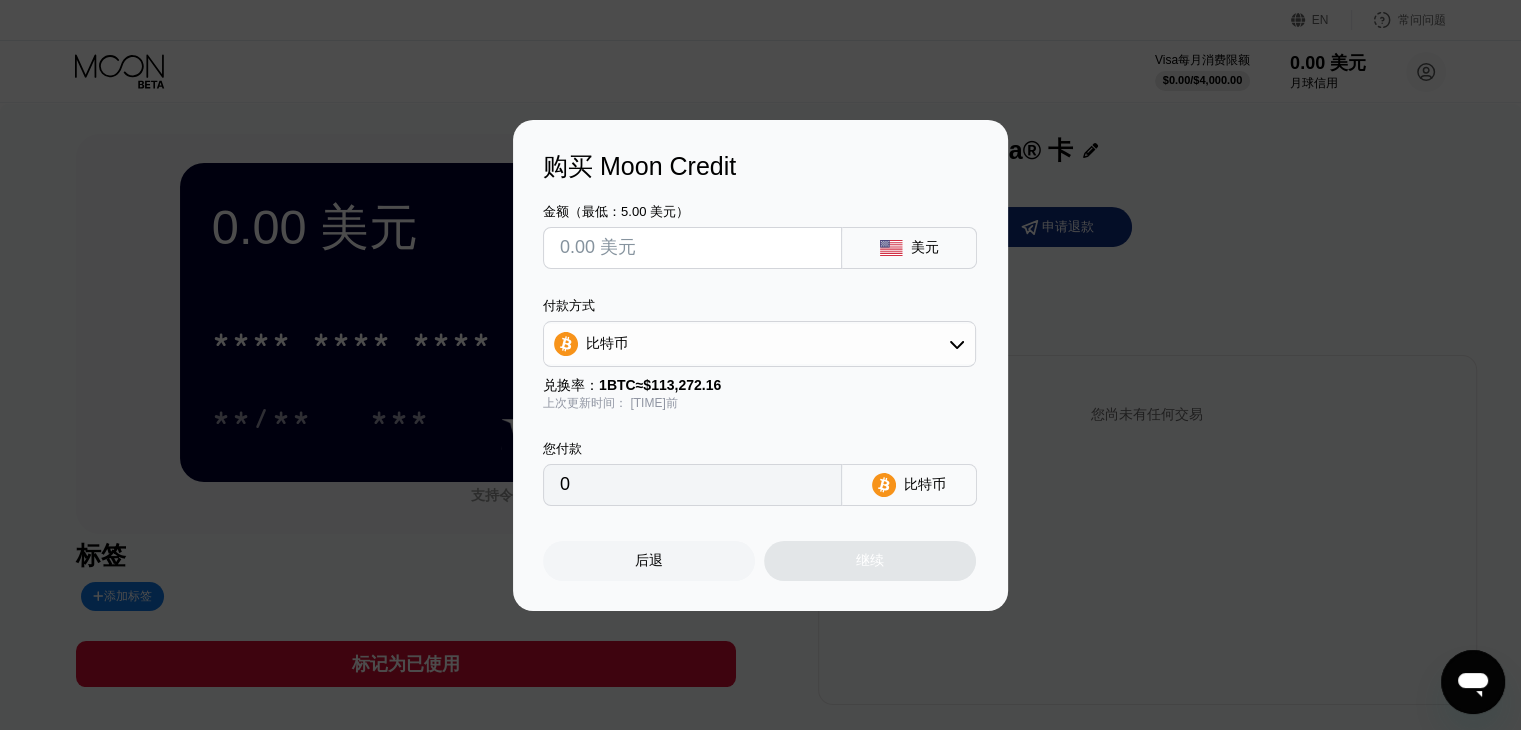 click at bounding box center (692, 248) 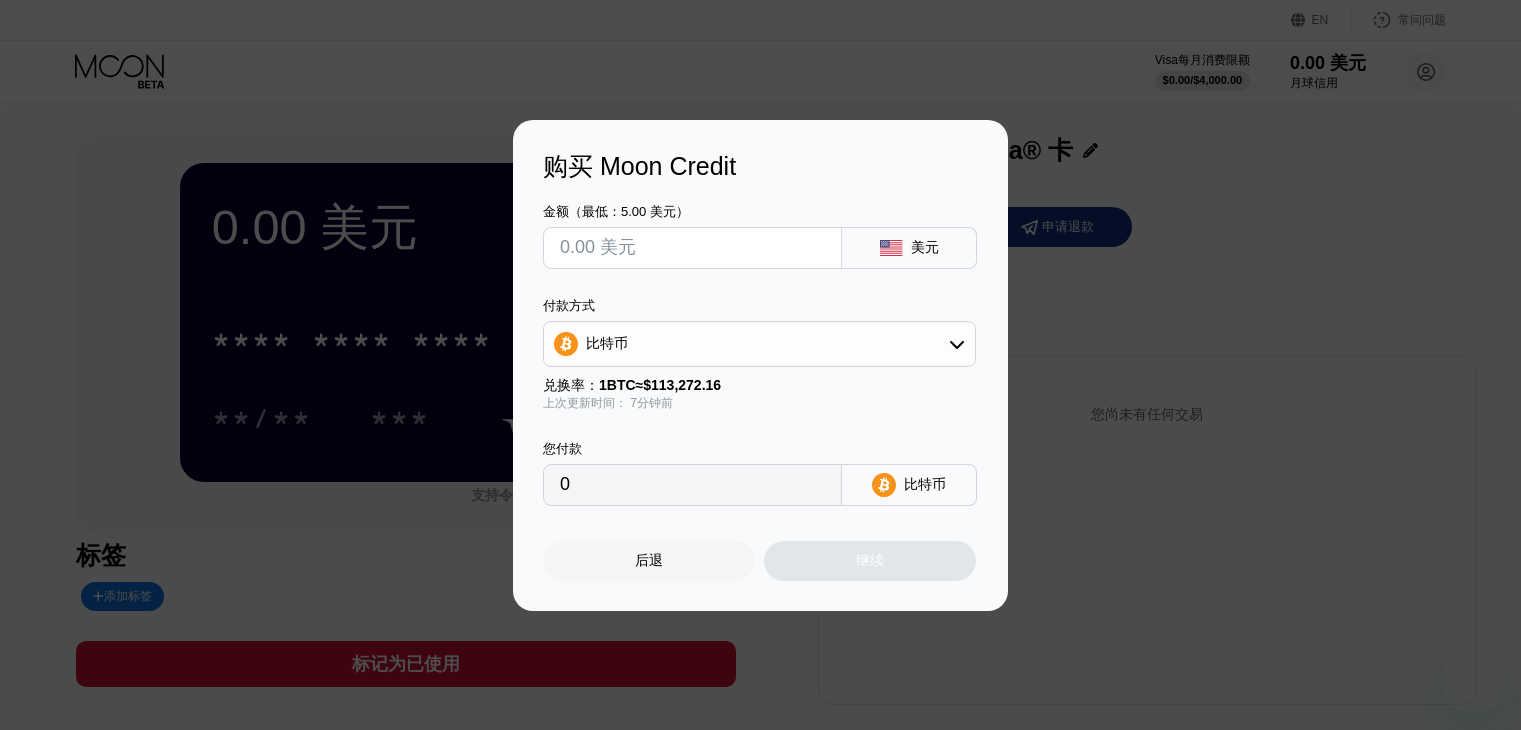 scroll, scrollTop: 0, scrollLeft: 0, axis: both 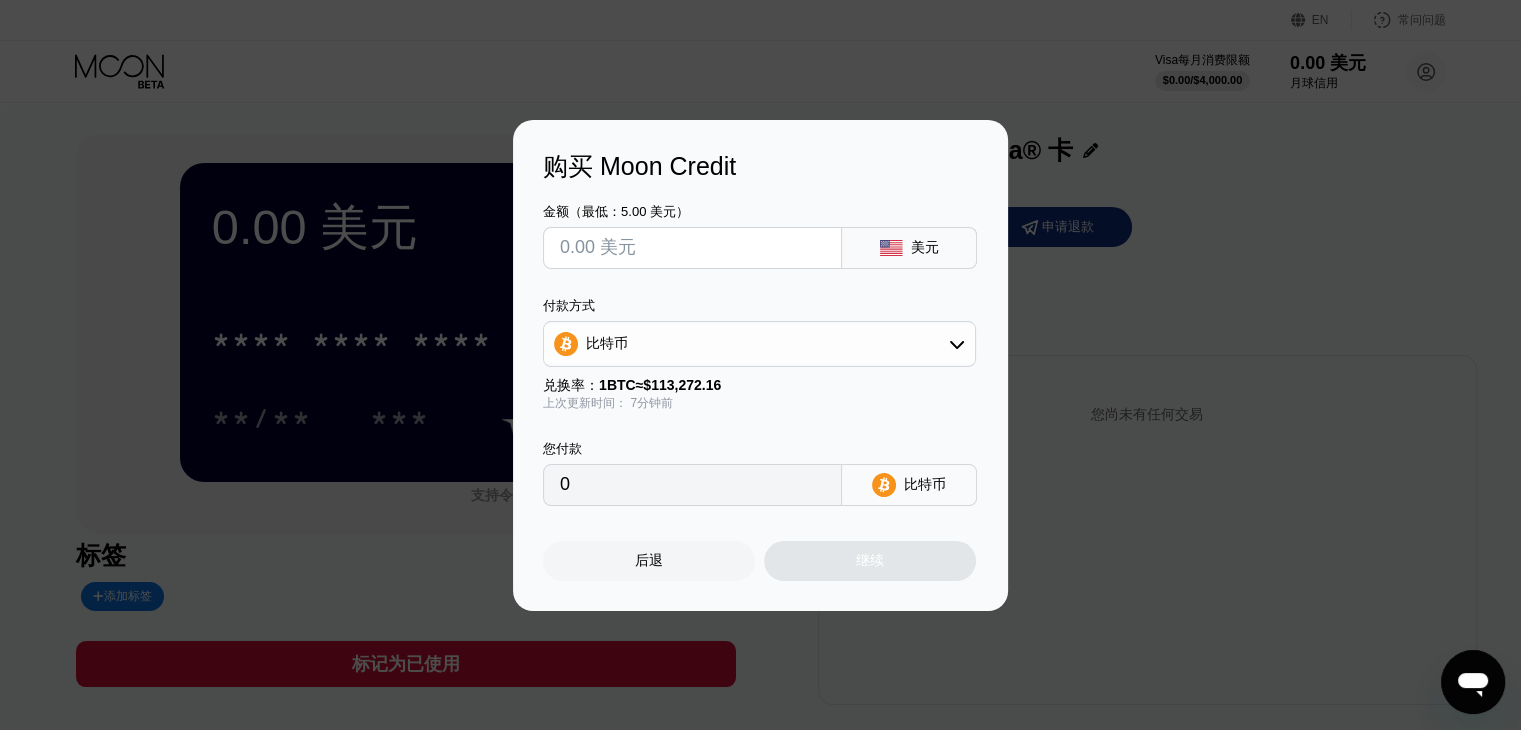 click on "比特币" at bounding box center [759, 344] 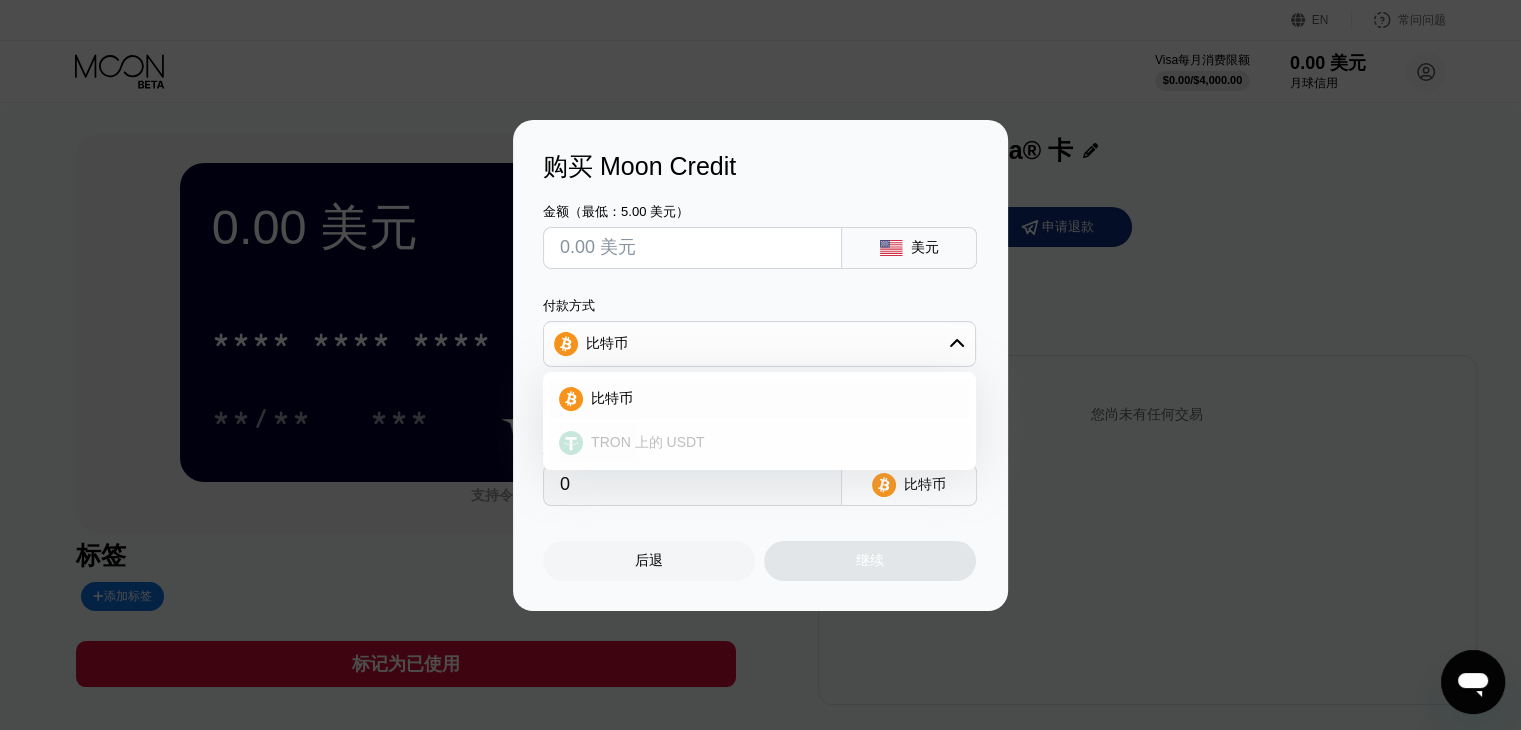 click on "TRON 上的 USDT" at bounding box center (648, 442) 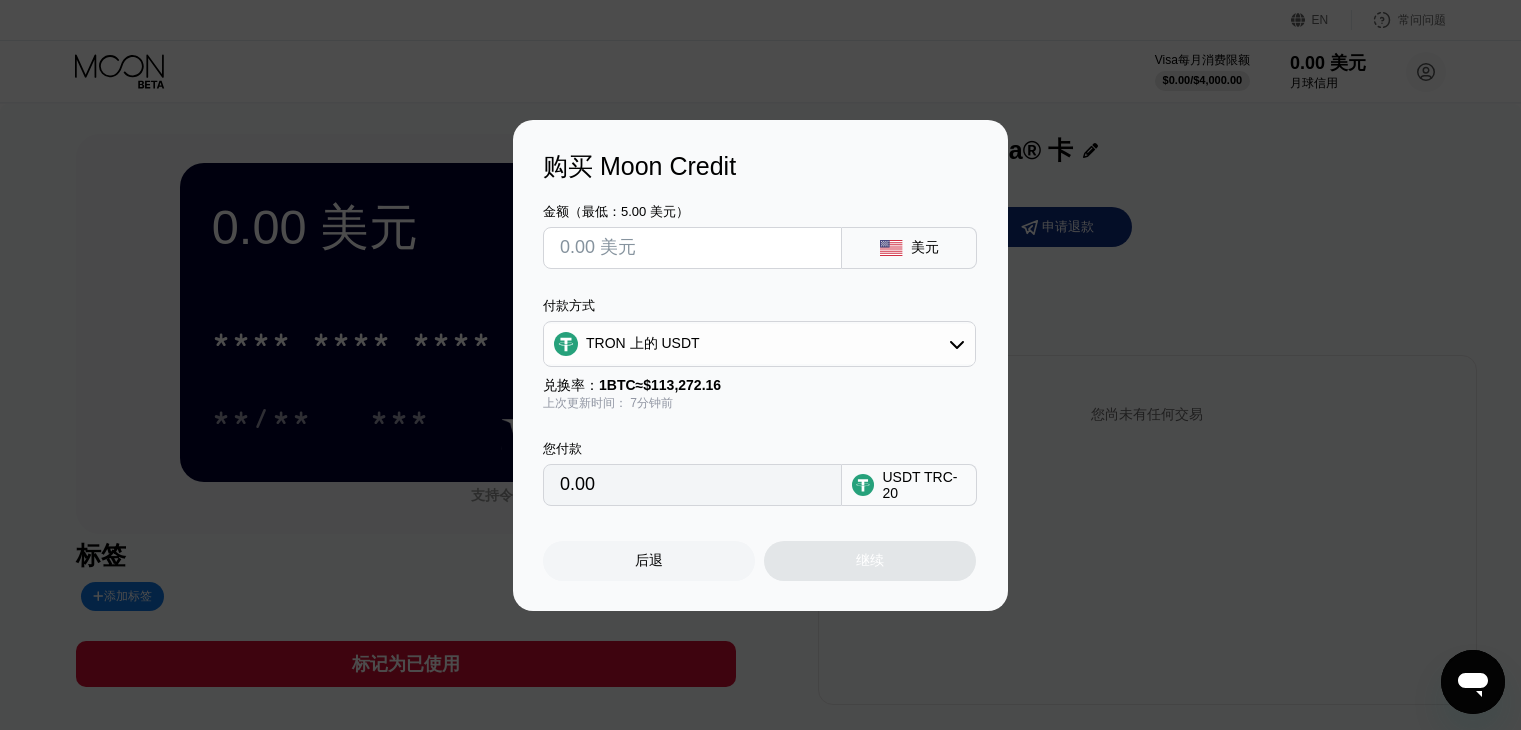scroll, scrollTop: 0, scrollLeft: 0, axis: both 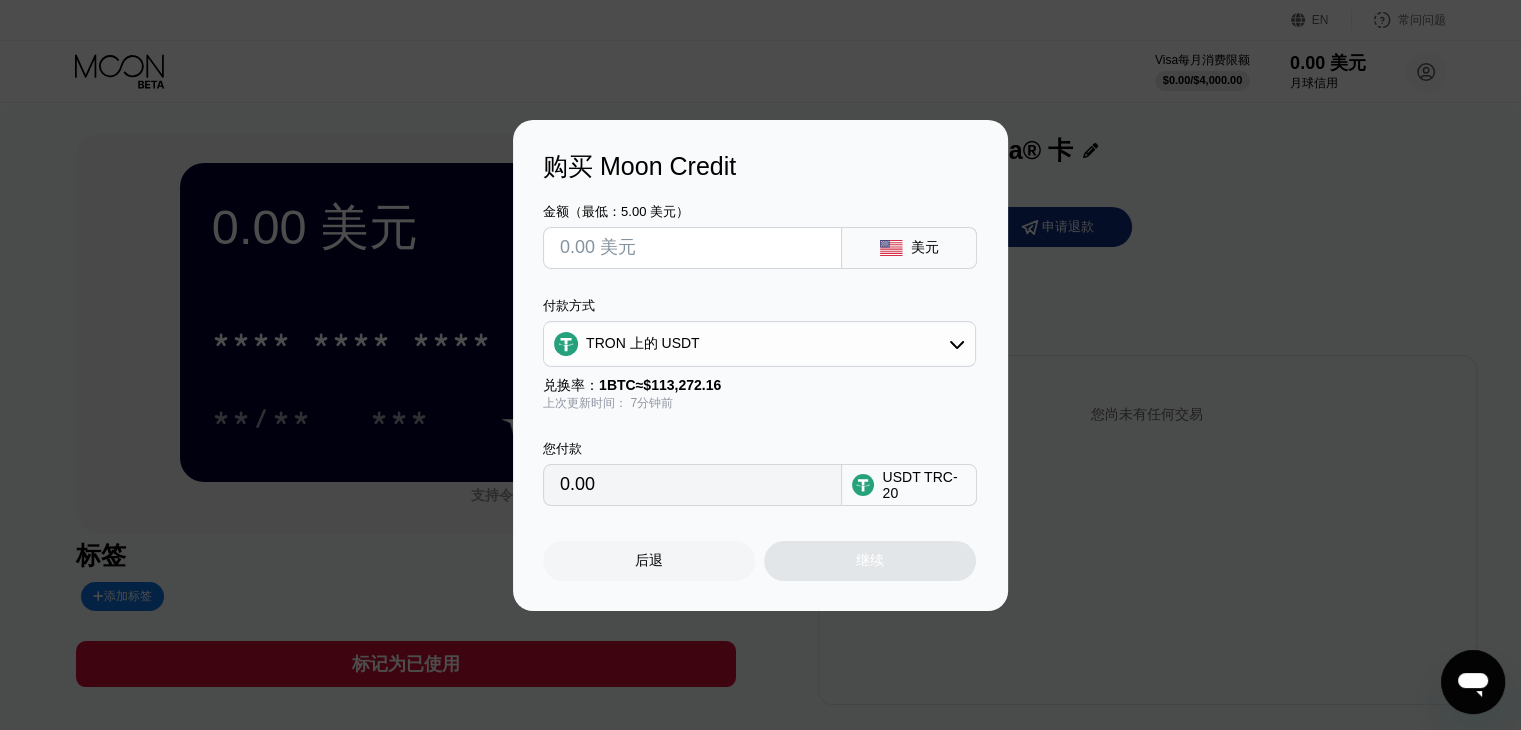 click at bounding box center (692, 248) 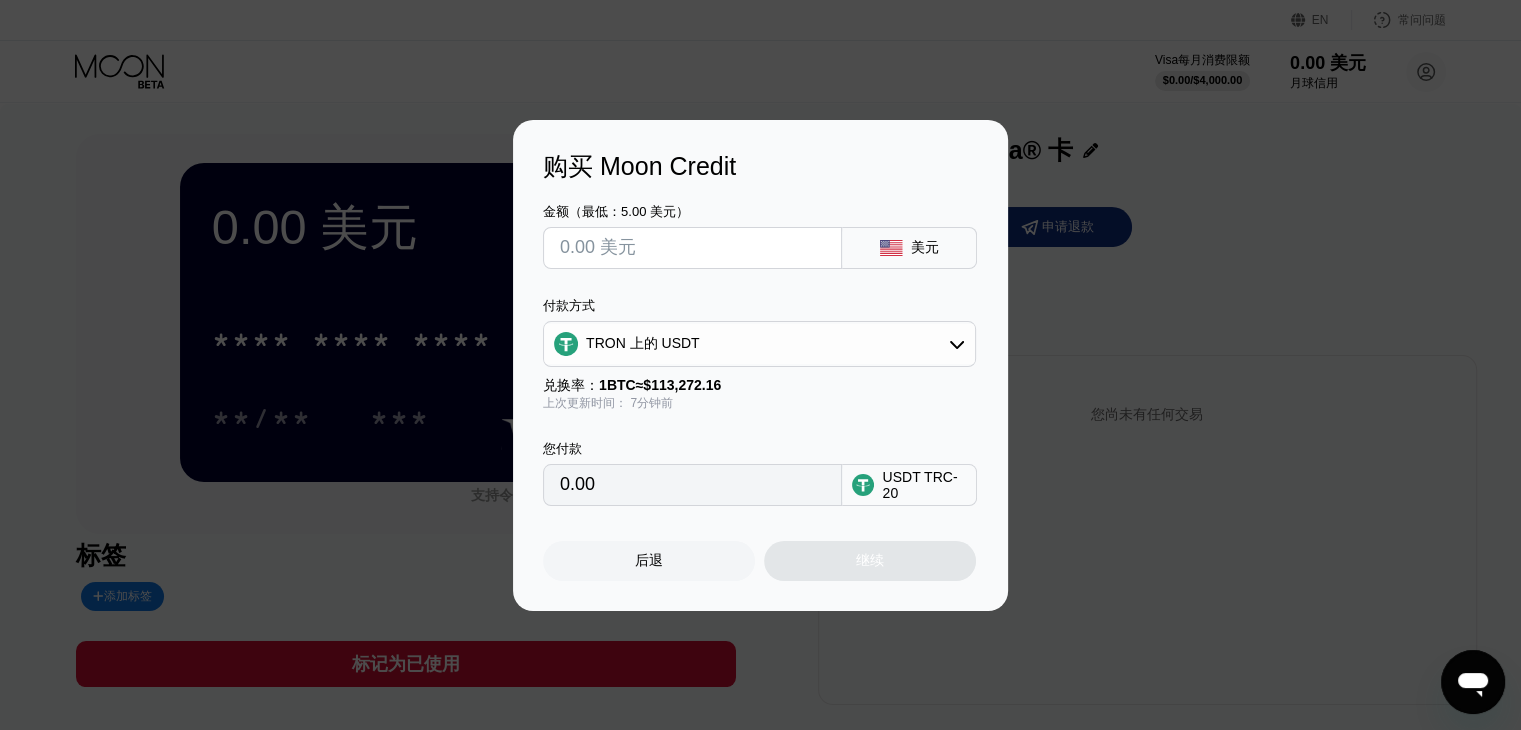 type on "$2" 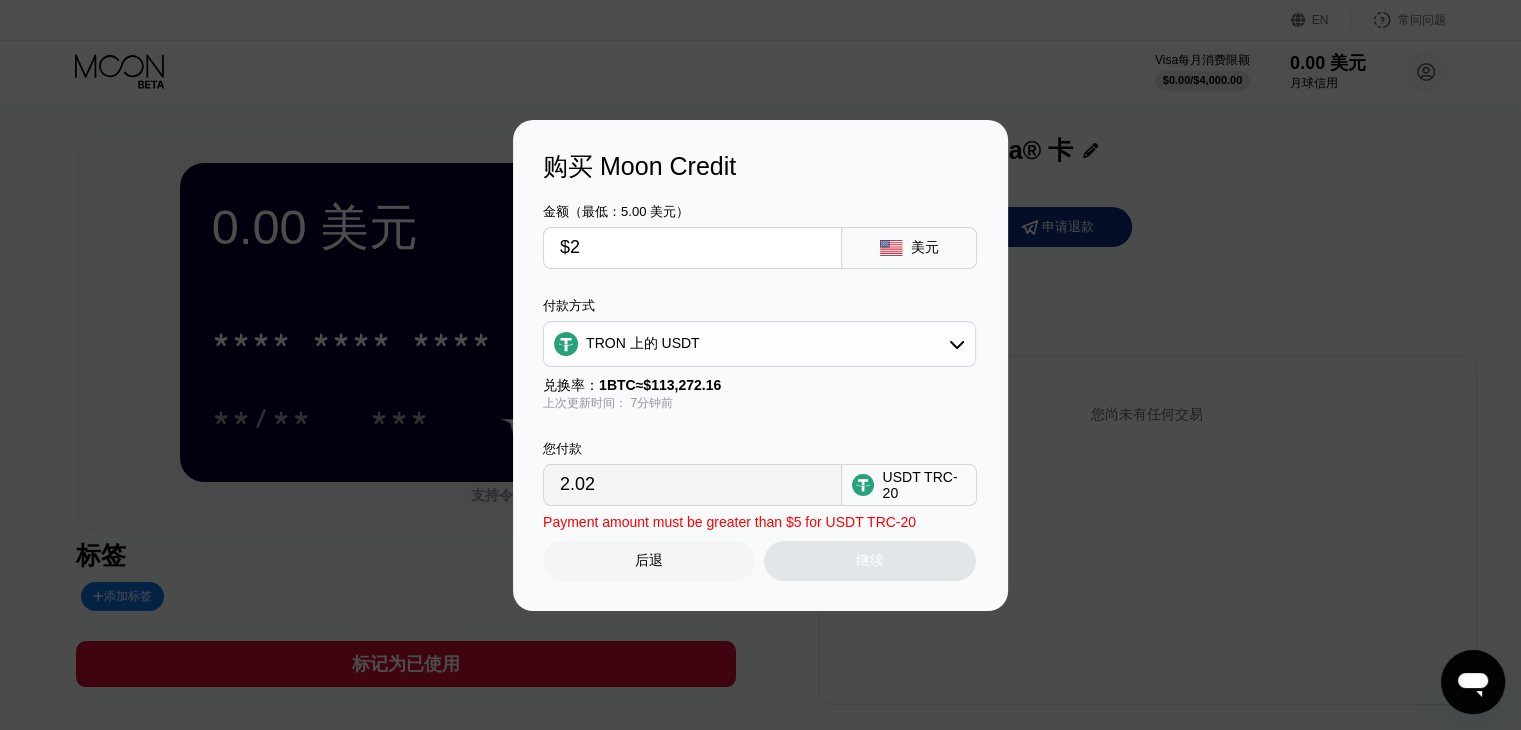 type on "2.02" 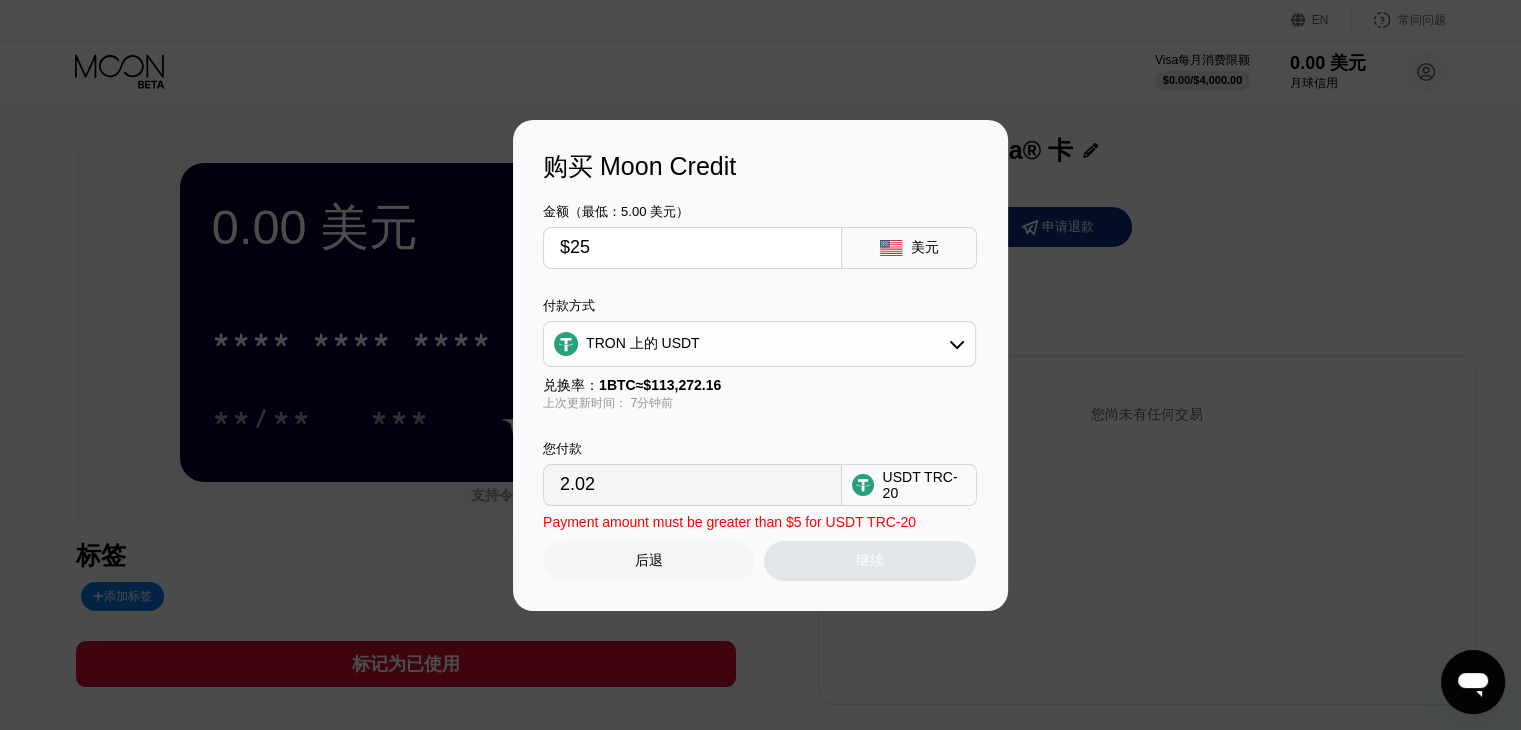 type on "25.25" 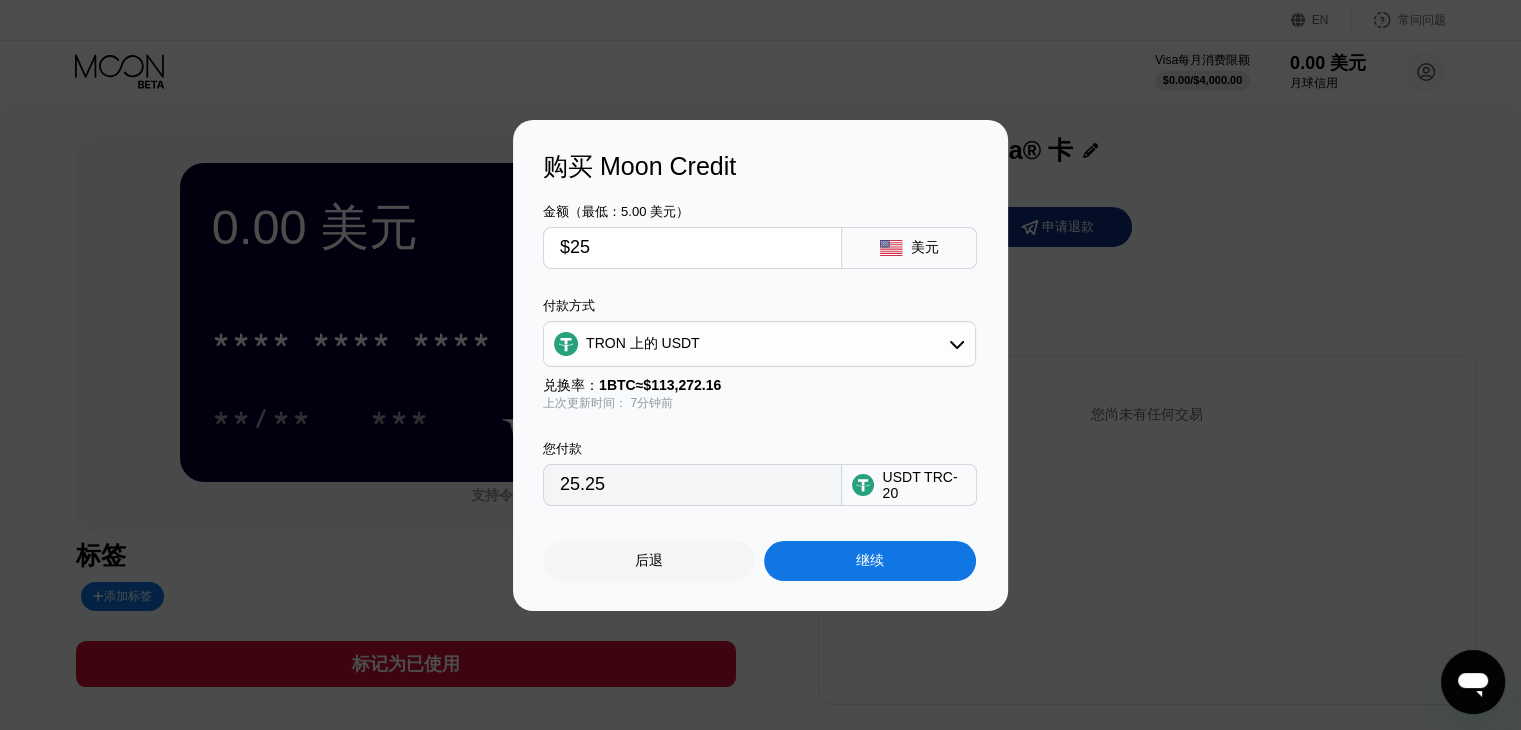 type on "$25" 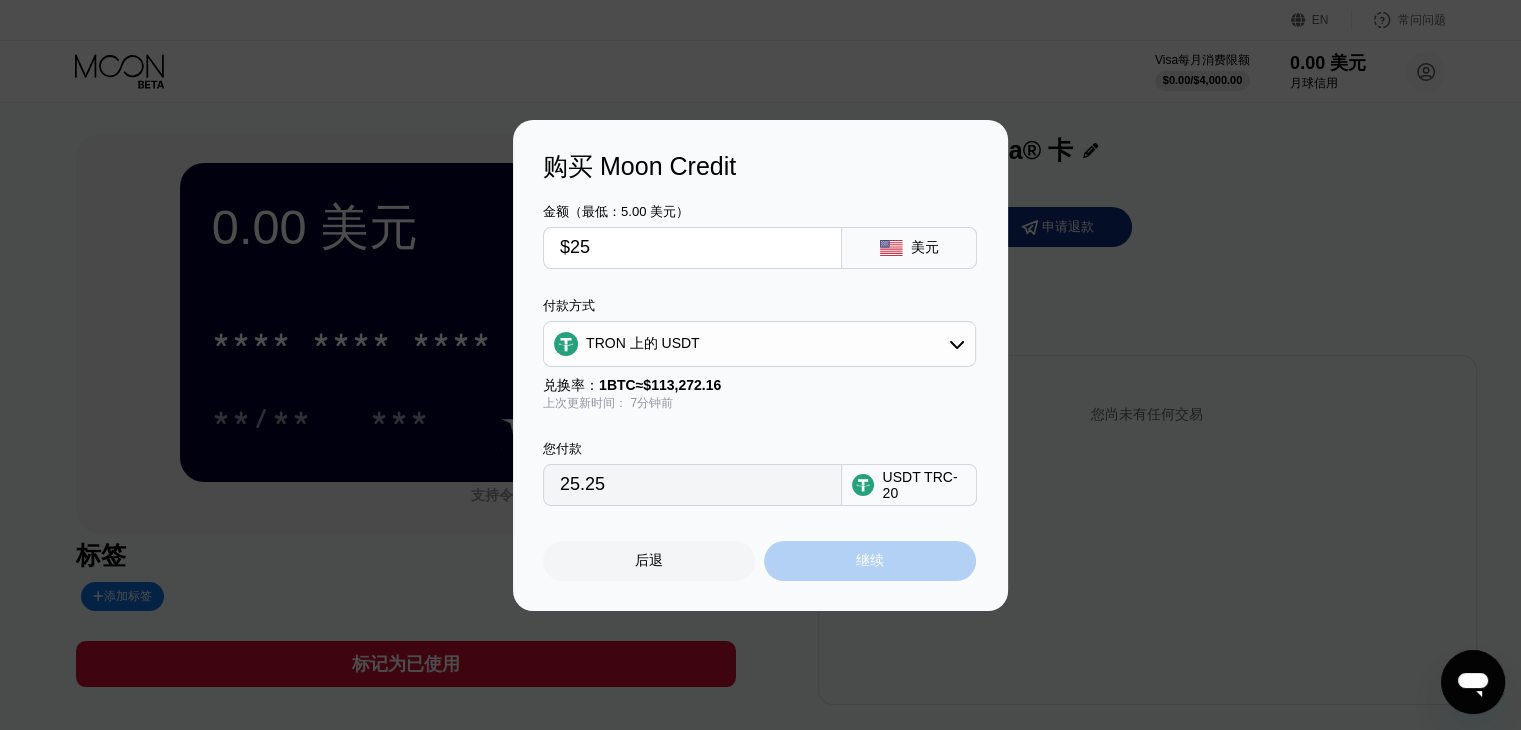 click on "继续" at bounding box center [870, 561] 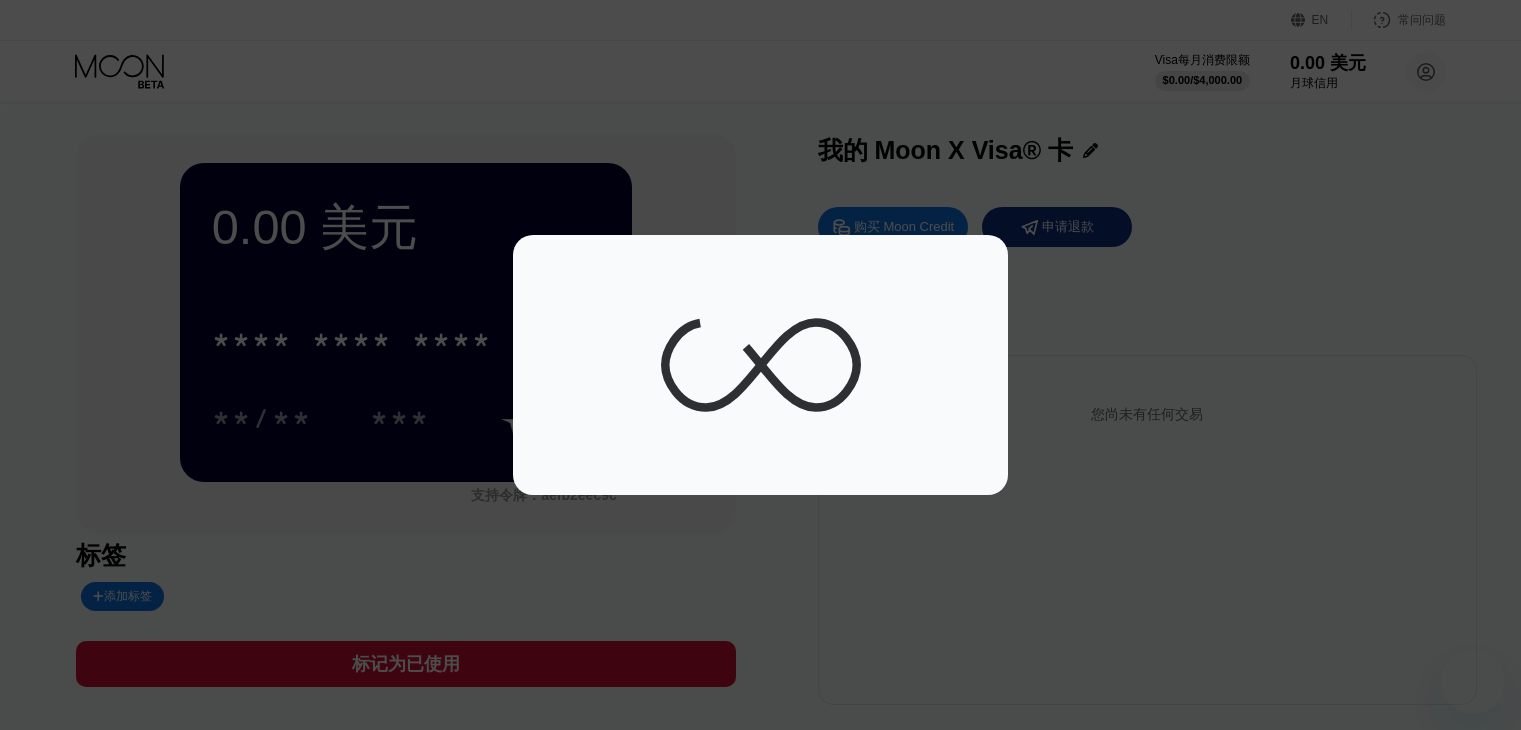 scroll, scrollTop: 0, scrollLeft: 0, axis: both 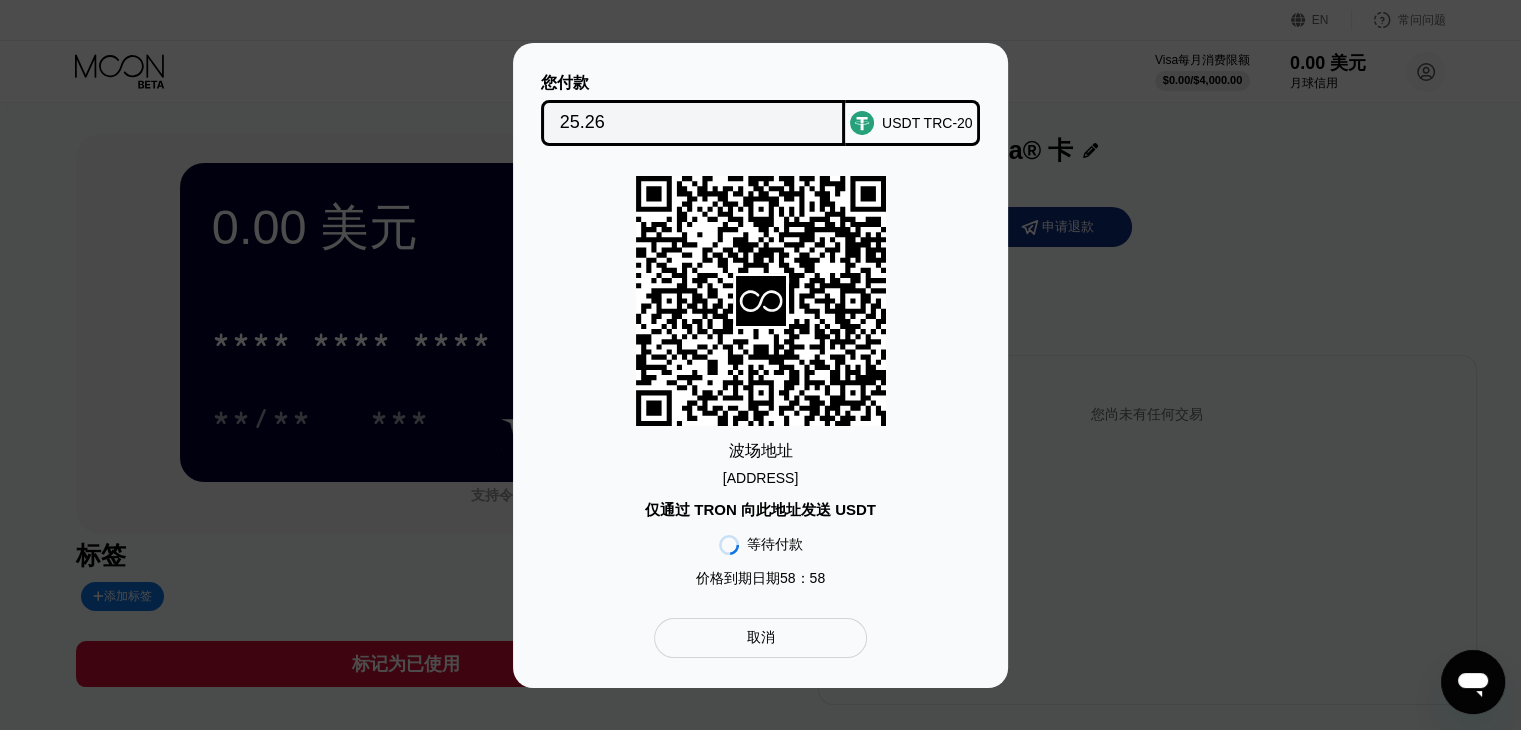 drag, startPoint x: 900, startPoint y: 472, endPoint x: 768, endPoint y: 474, distance: 132.01515 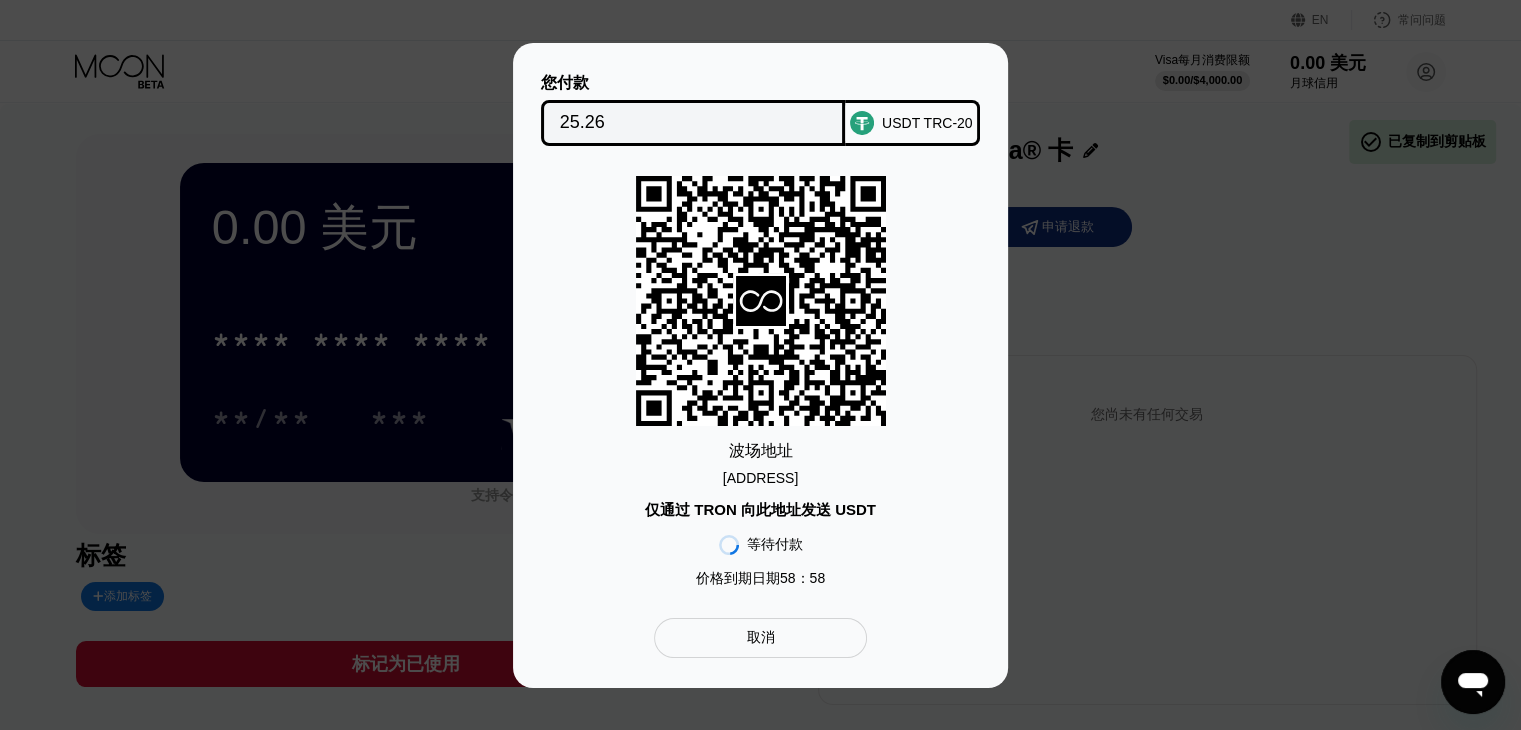 drag, startPoint x: 801, startPoint y: 473, endPoint x: 778, endPoint y: 475, distance: 23.086792 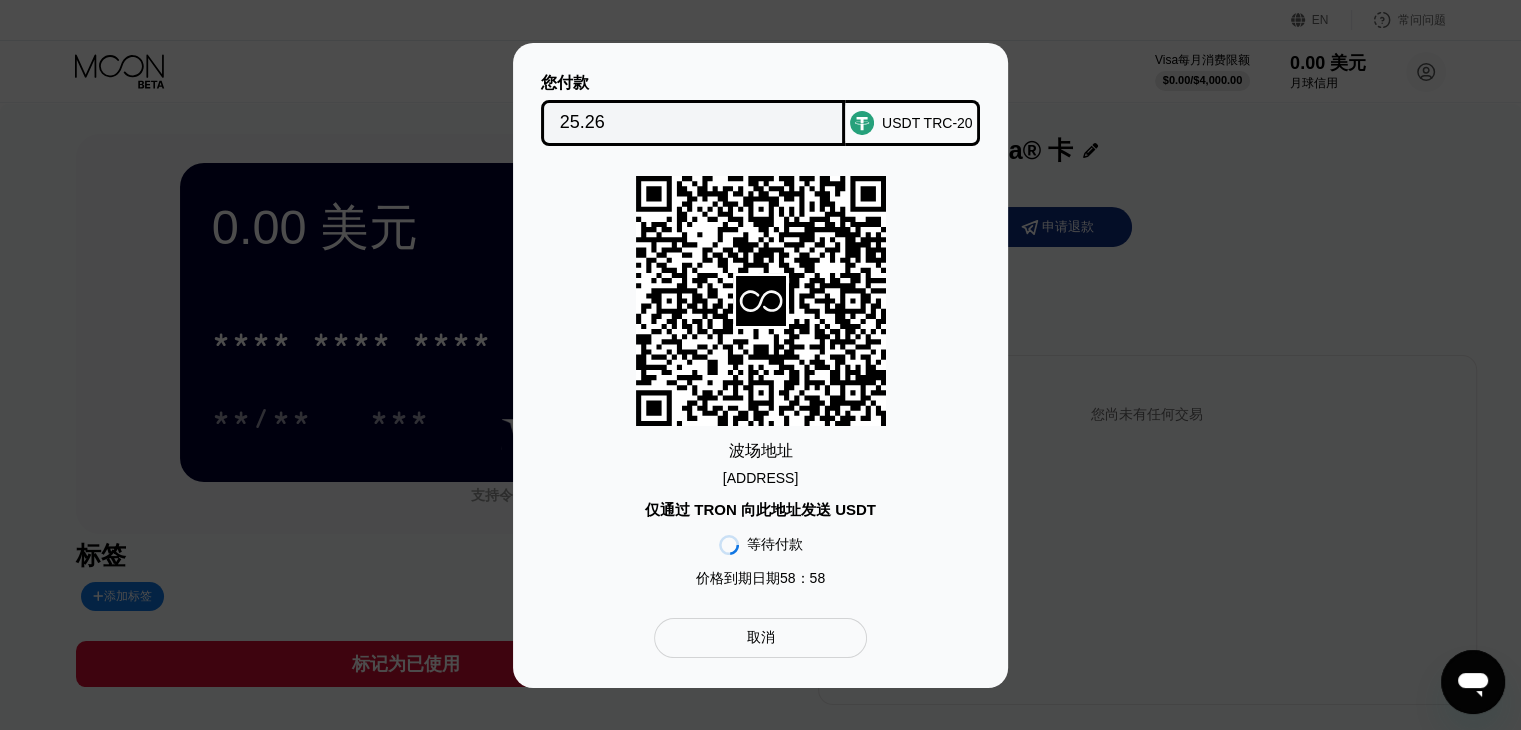click on "您付款 25.26 USDT TRC-20 波场 地址 [ADDRESS] 仅通过 TRON 向此地址发送 USDT 等待付款 价格到期日期   58：58 ​ ​ 取消" at bounding box center (760, 365) 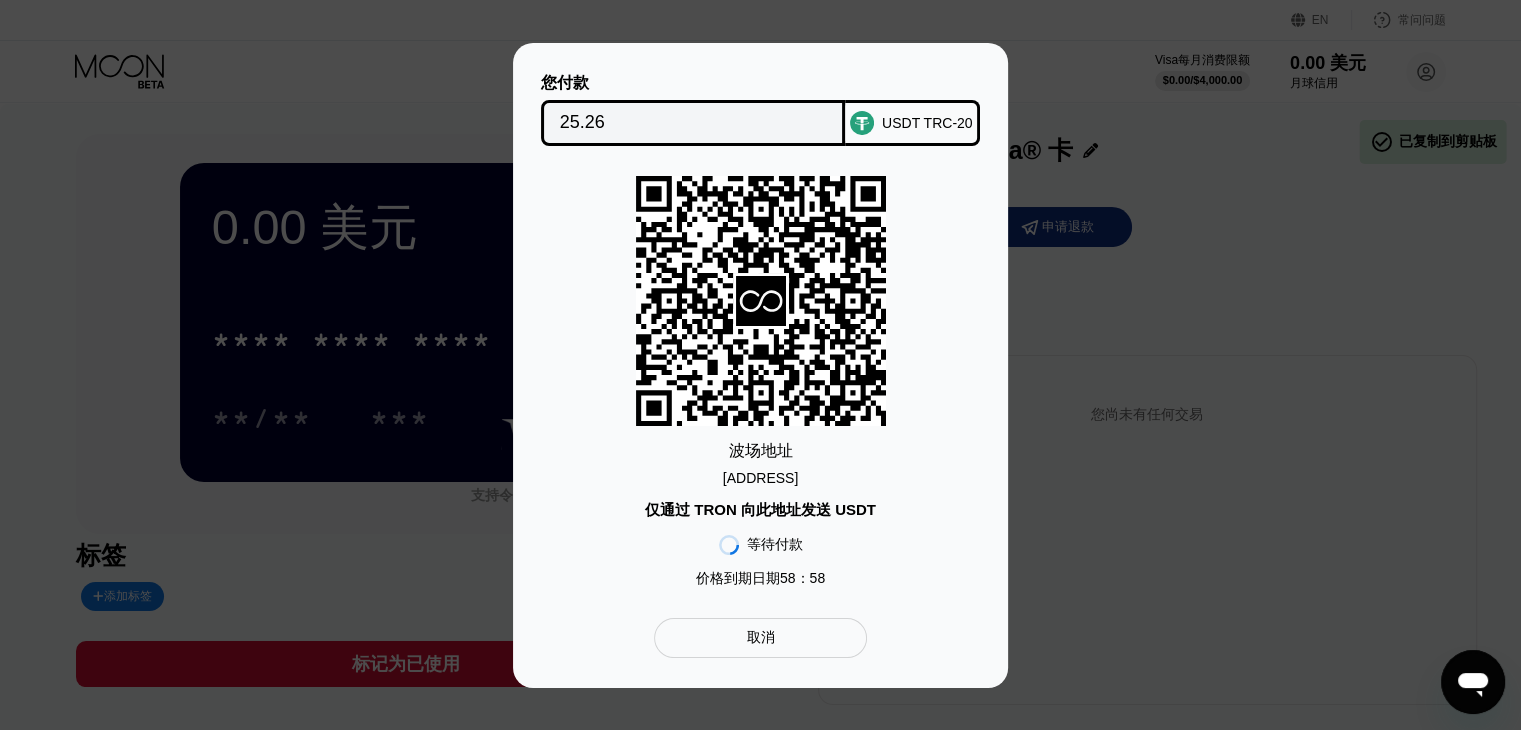 click on "[ADDRESS]" at bounding box center [760, 478] 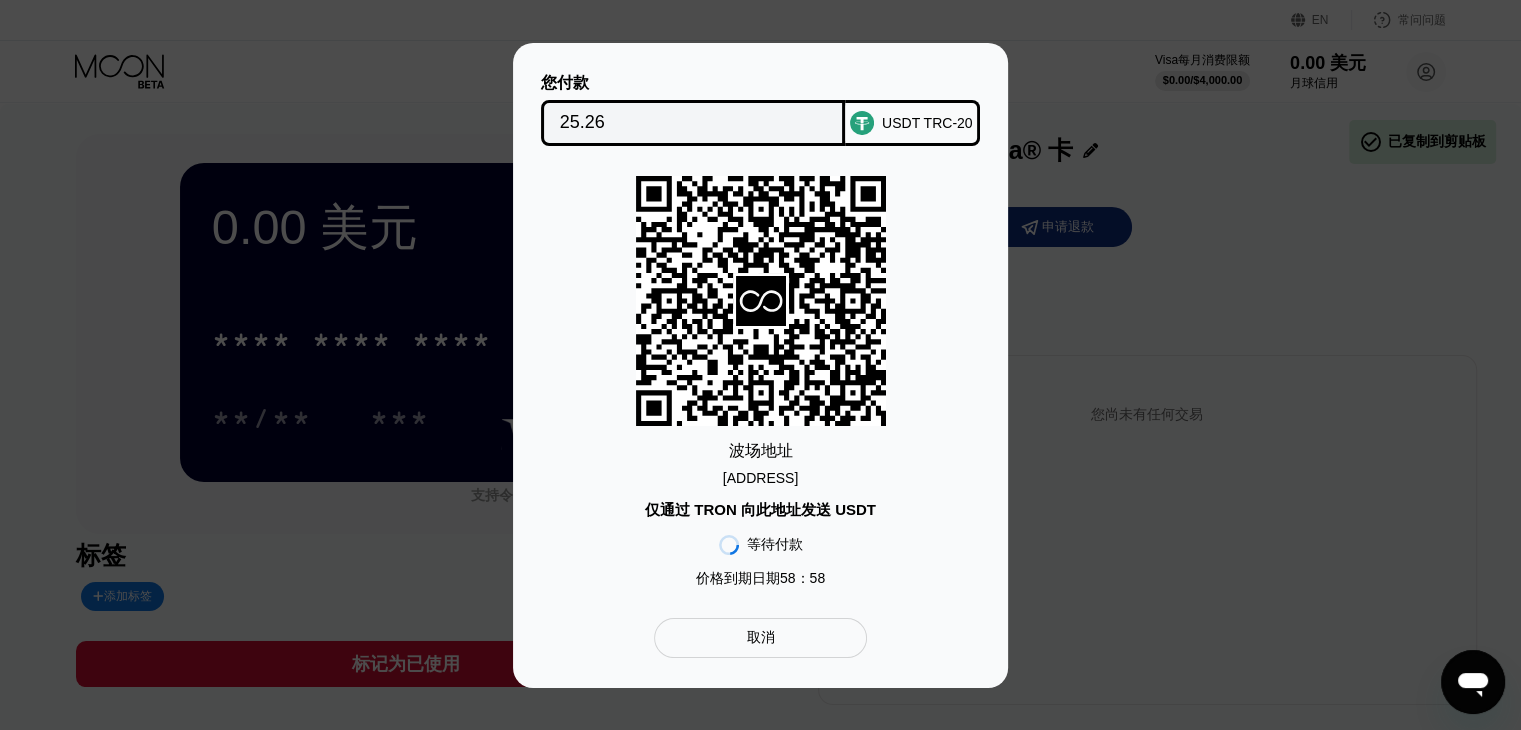 click on "[ADDRESS]" at bounding box center (760, 478) 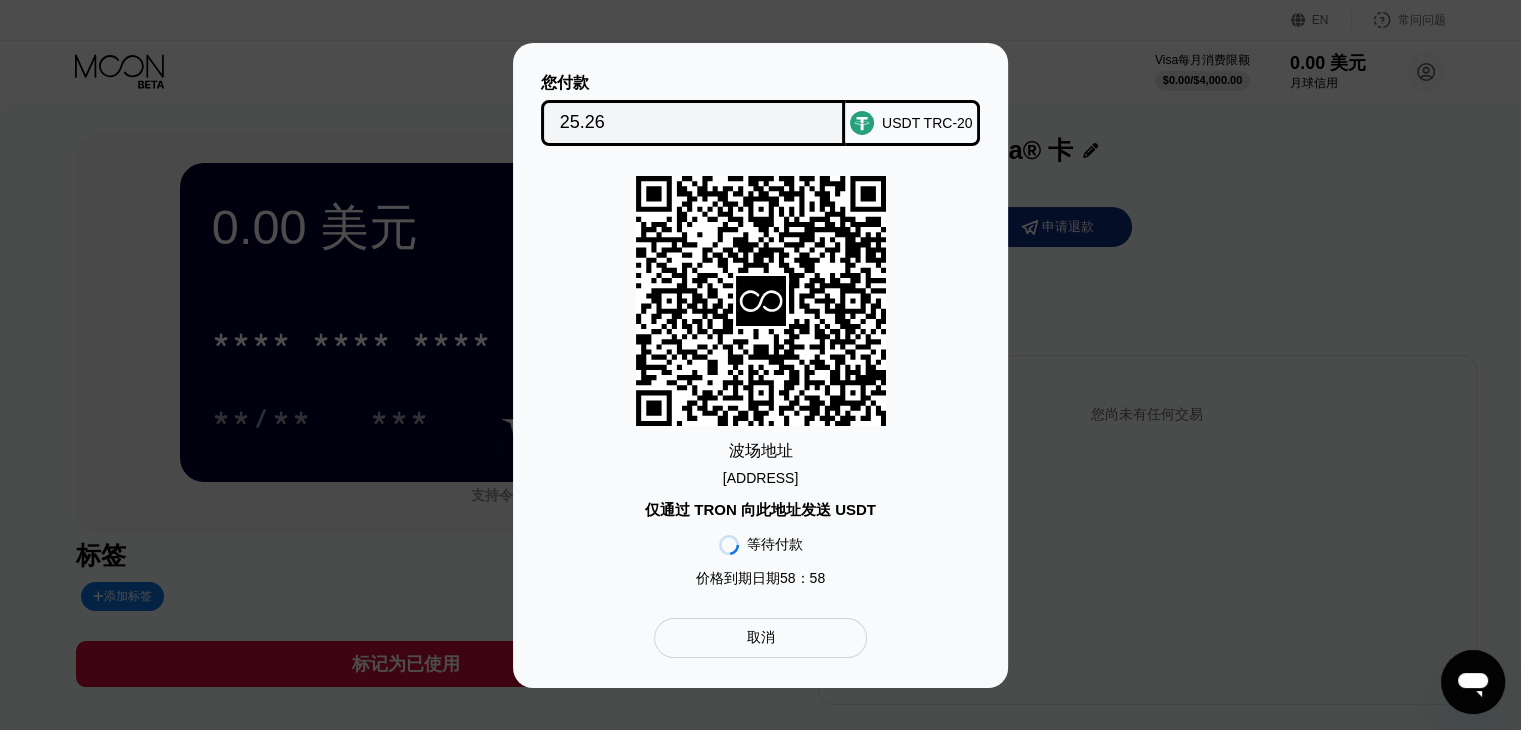 click at bounding box center (771, 439) 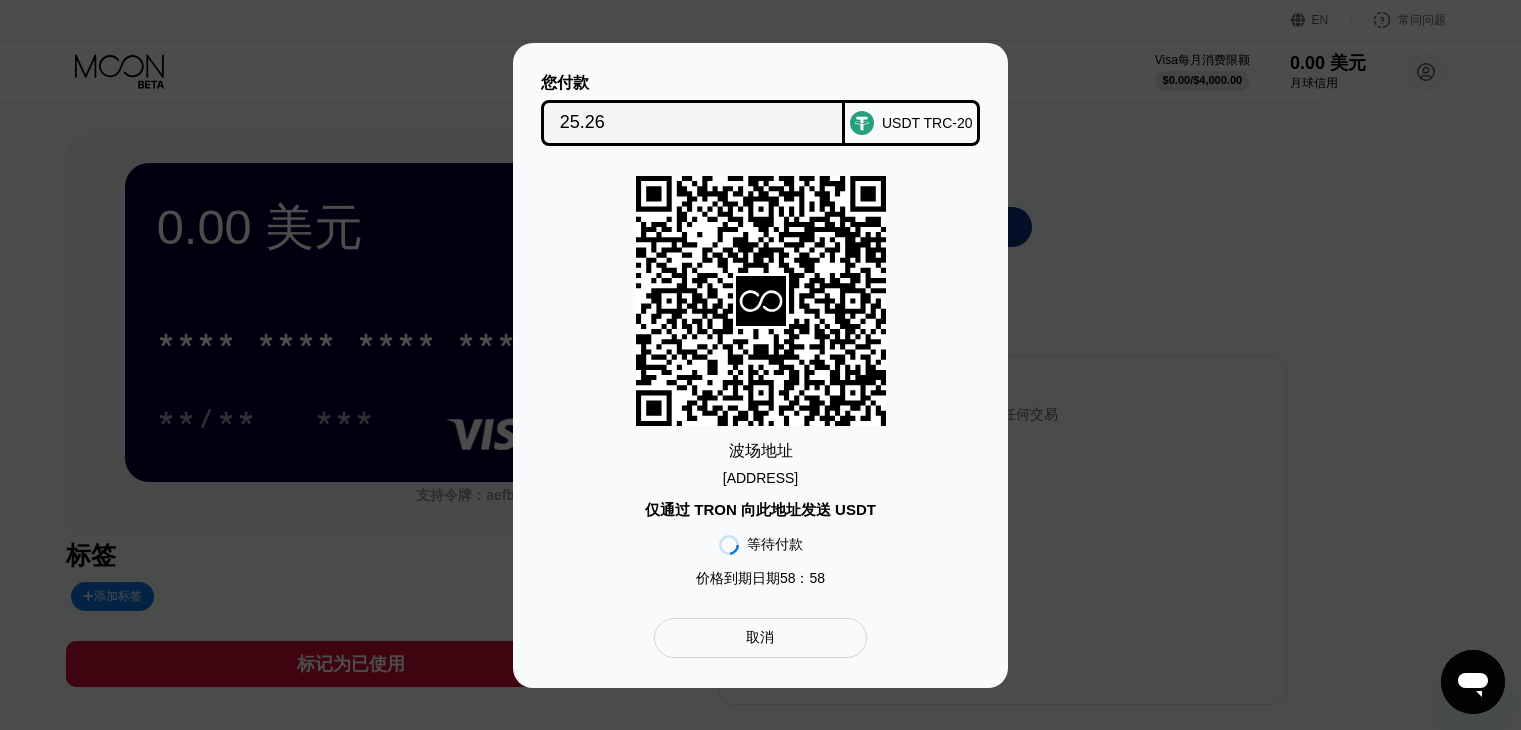 scroll, scrollTop: 0, scrollLeft: 0, axis: both 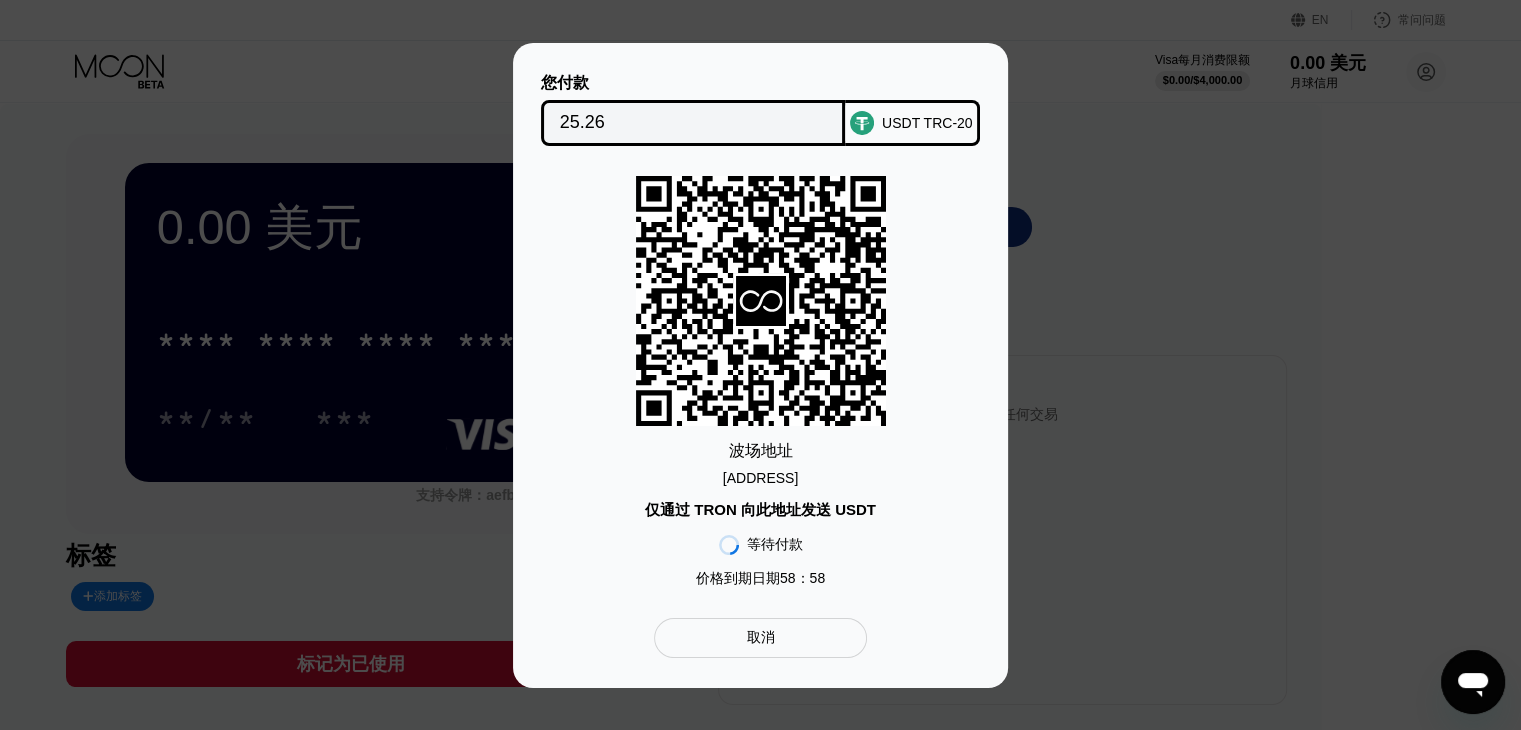 click on "您付款 25.26 USDT TRC-20 波场 地址 [ADDRESS] 仅通过 TRON 向此地址发送 USDT 等待付款 价格到期日期   58：58 ​ ​ 取消" at bounding box center (760, 365) 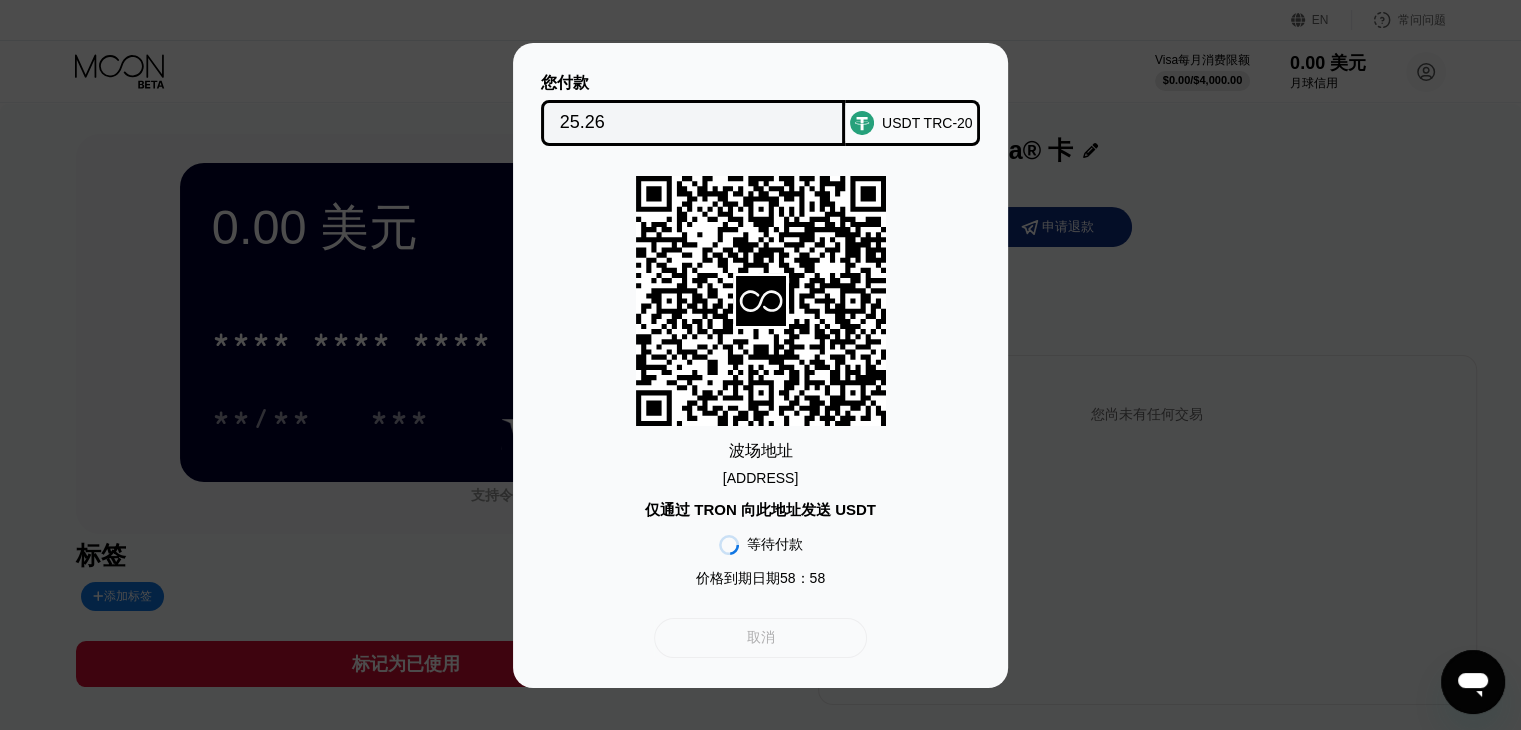 click on "取消" at bounding box center (760, 637) 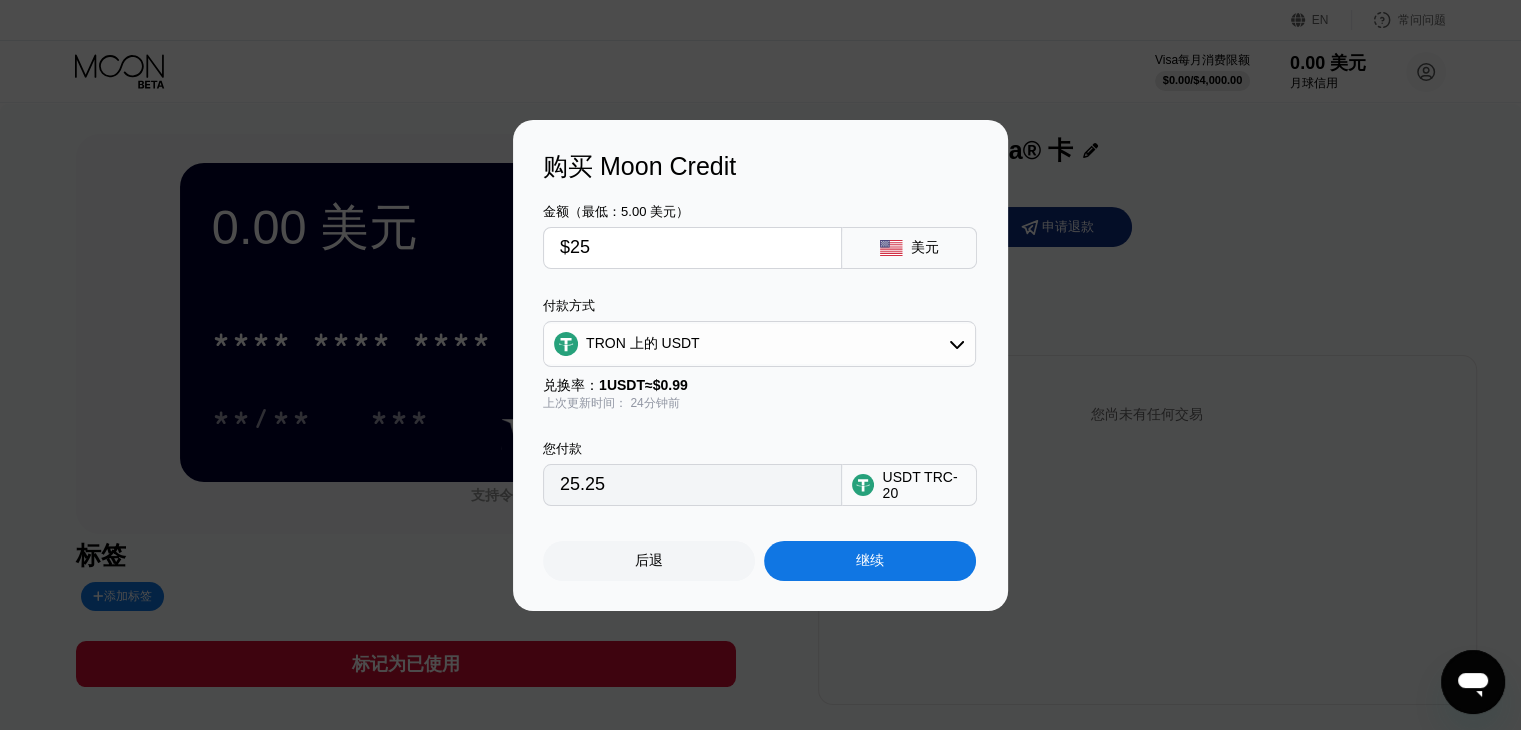 click on "后退" at bounding box center (649, 560) 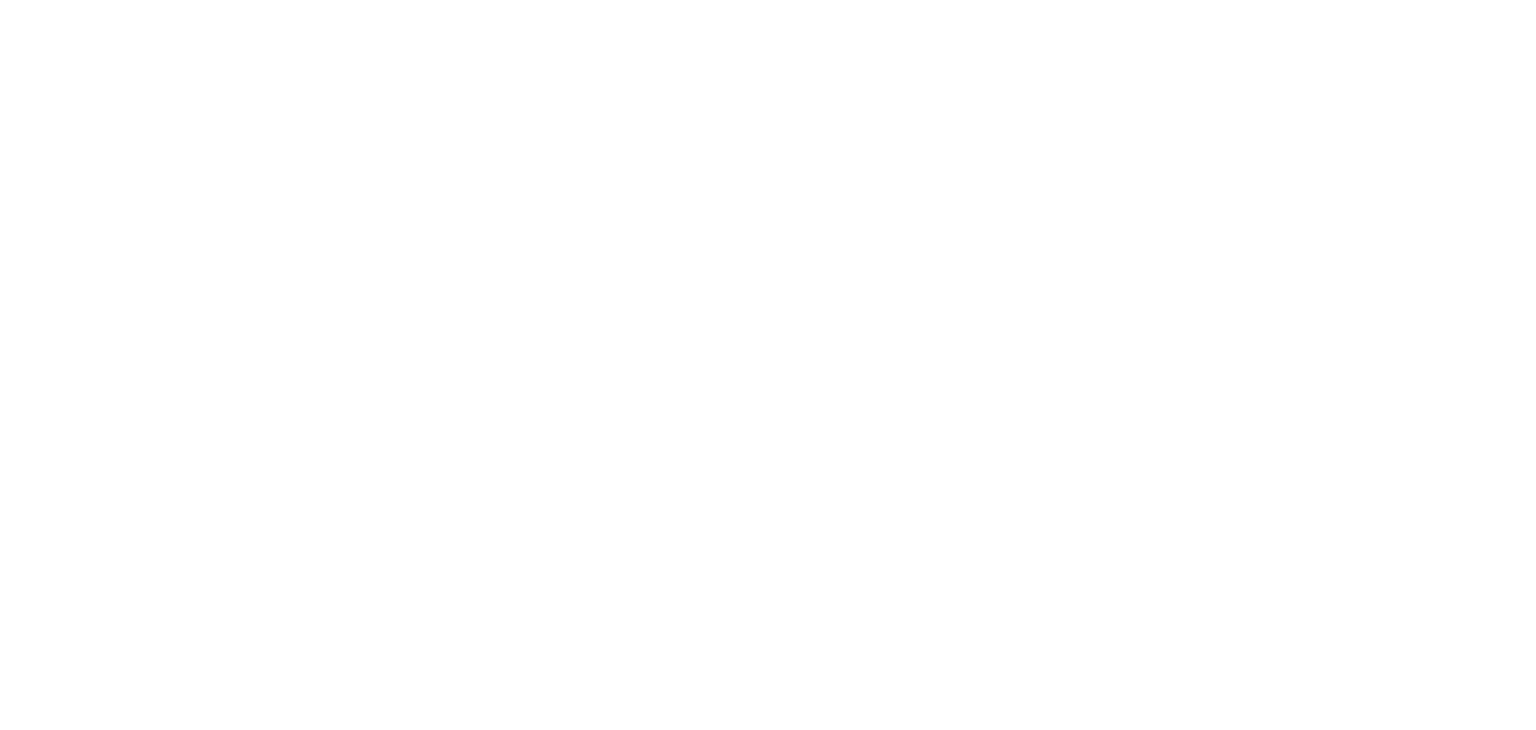 scroll, scrollTop: 0, scrollLeft: 0, axis: both 